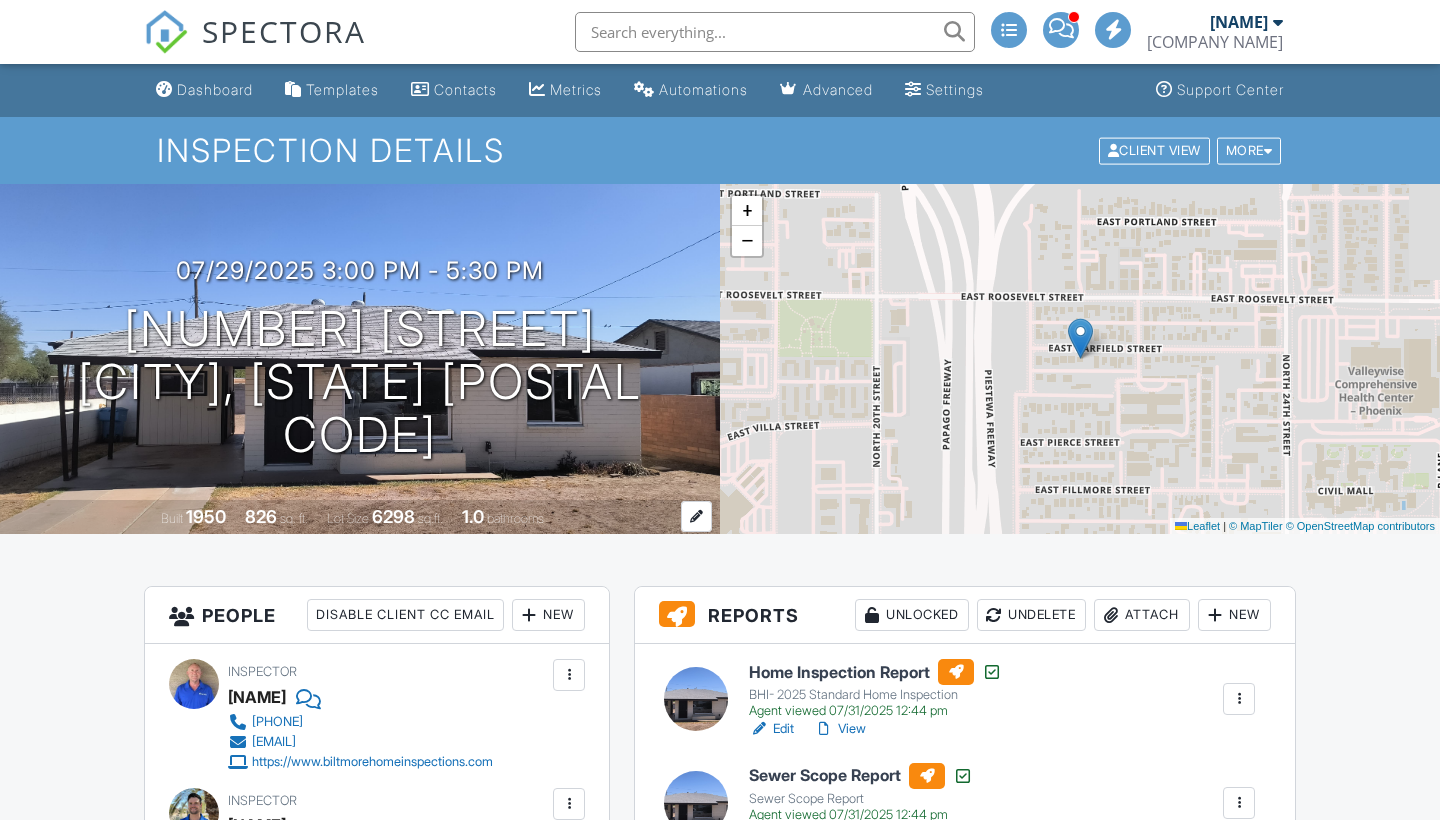 scroll, scrollTop: 163, scrollLeft: 0, axis: vertical 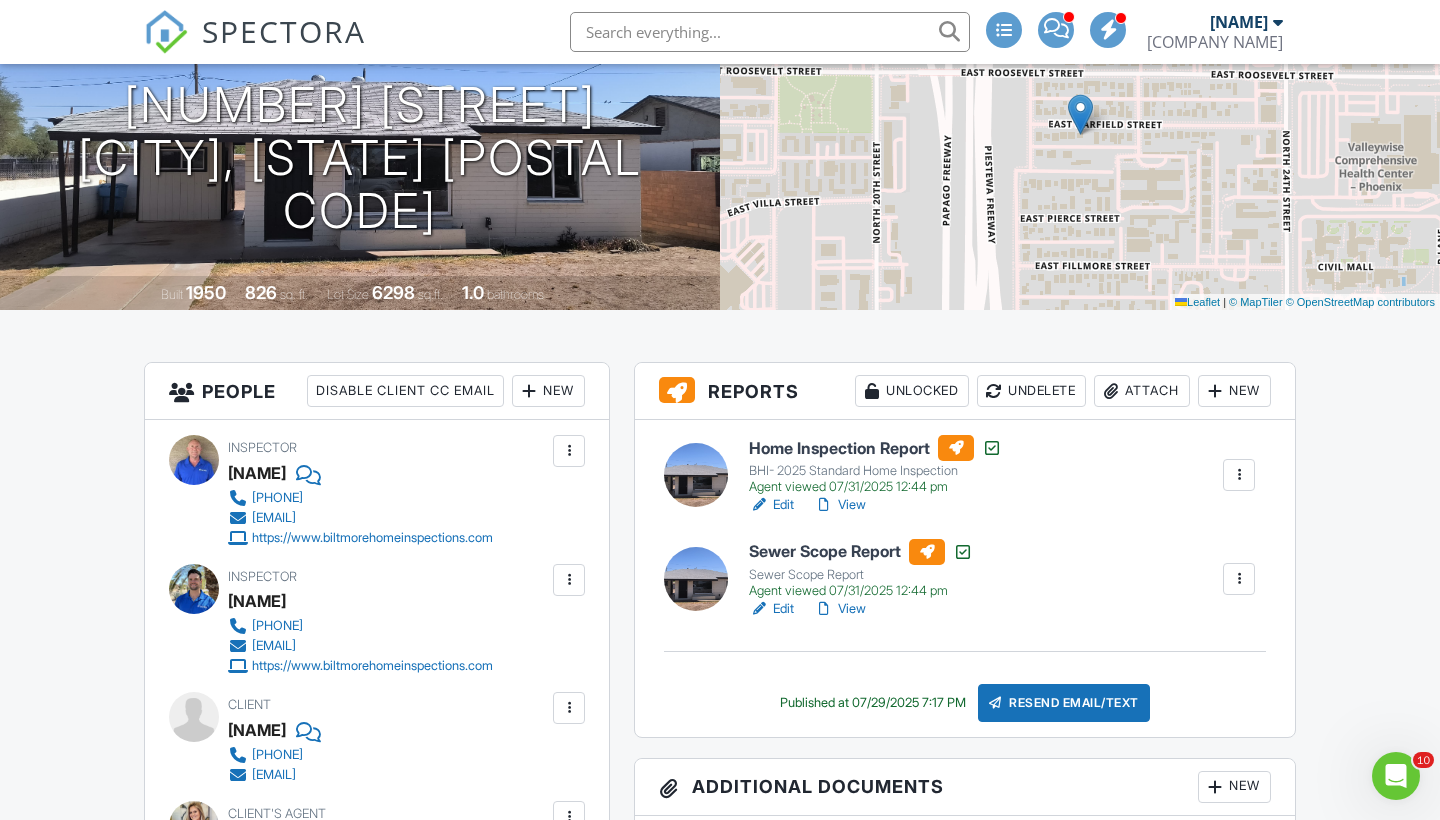 click on "View" at bounding box center (840, 505) 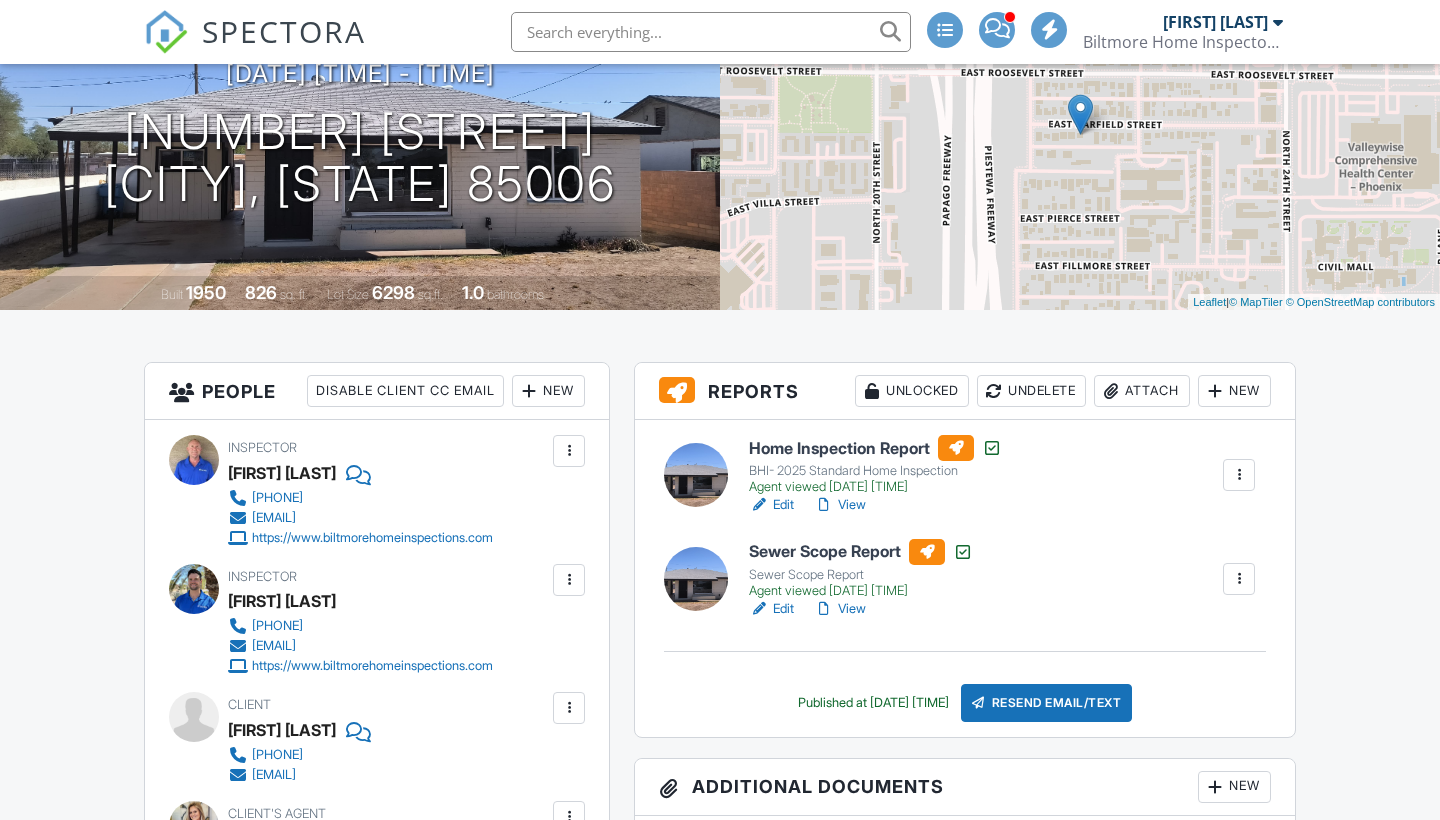 scroll, scrollTop: 224, scrollLeft: 0, axis: vertical 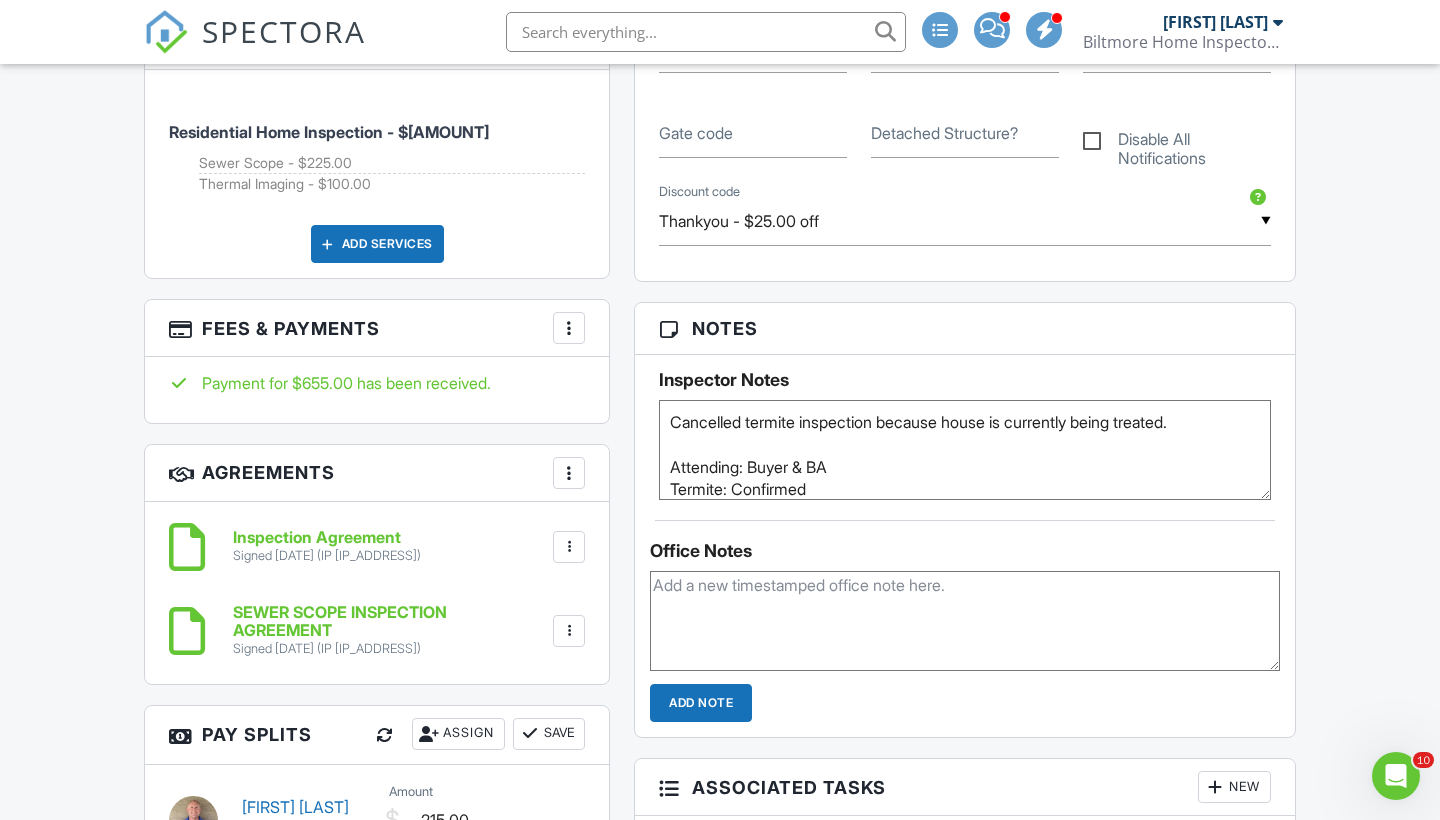 click on "More" at bounding box center (569, 328) 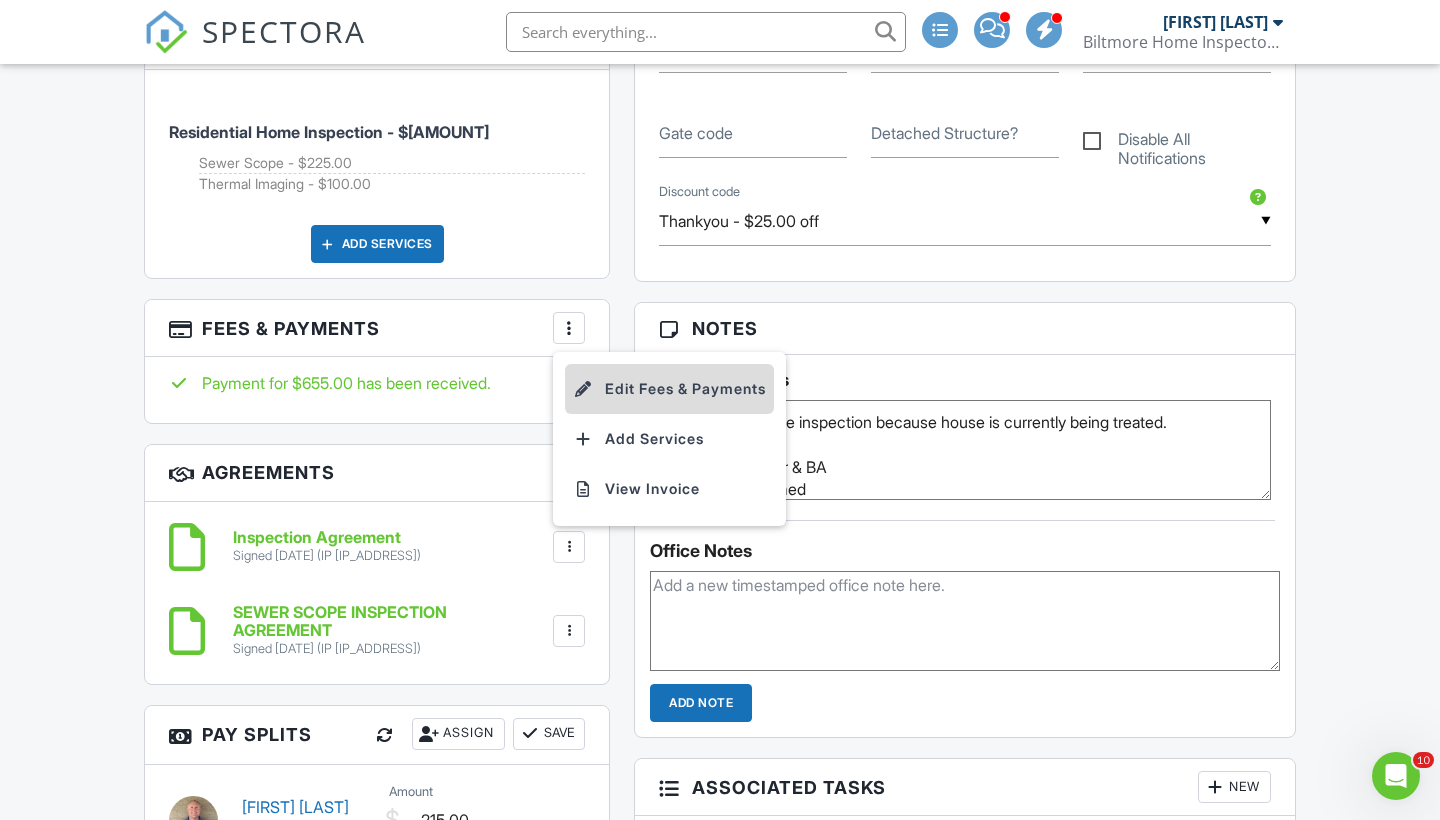 click on "Edit Fees & Payments" at bounding box center [669, 389] 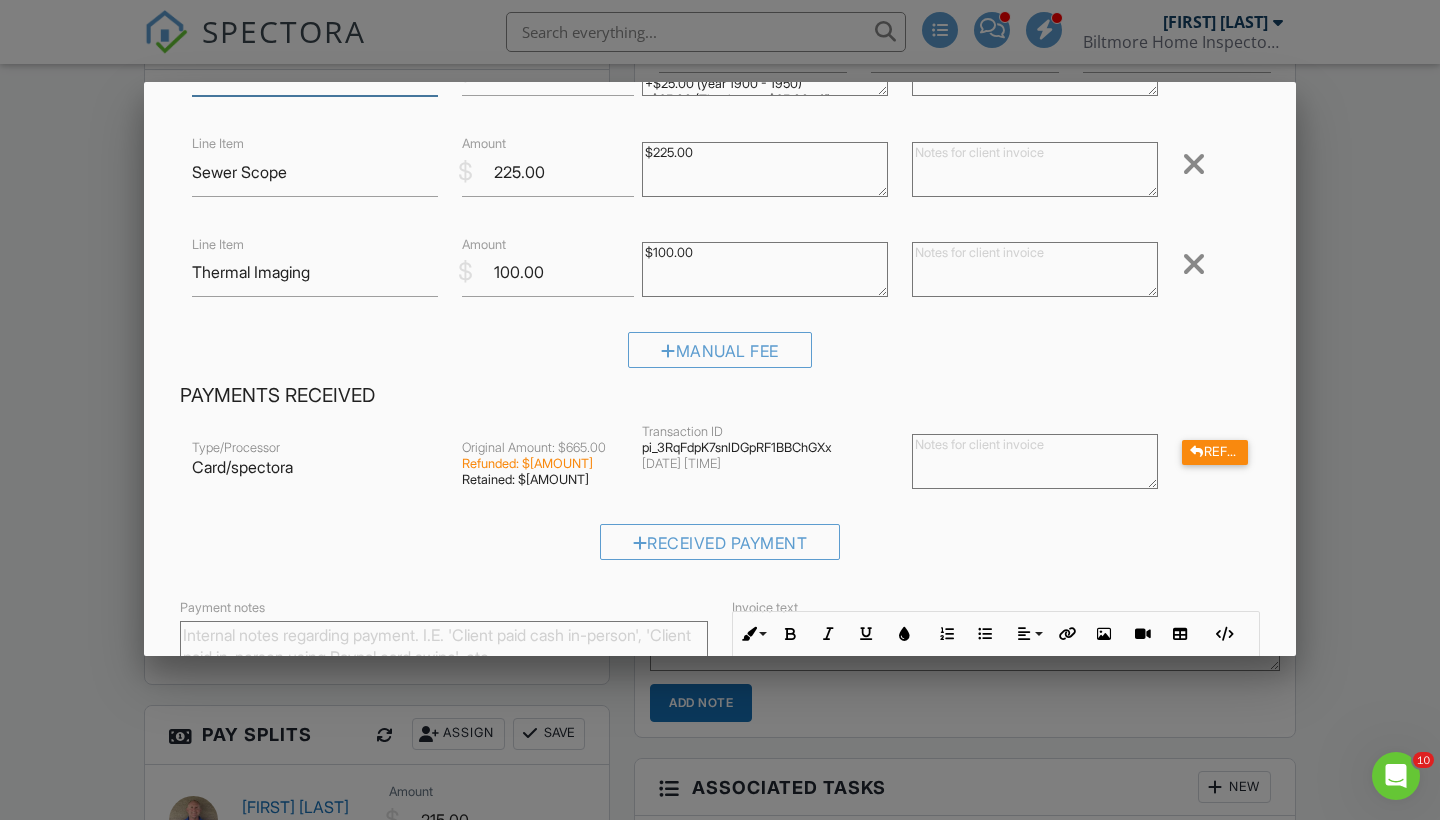 scroll, scrollTop: 196, scrollLeft: 0, axis: vertical 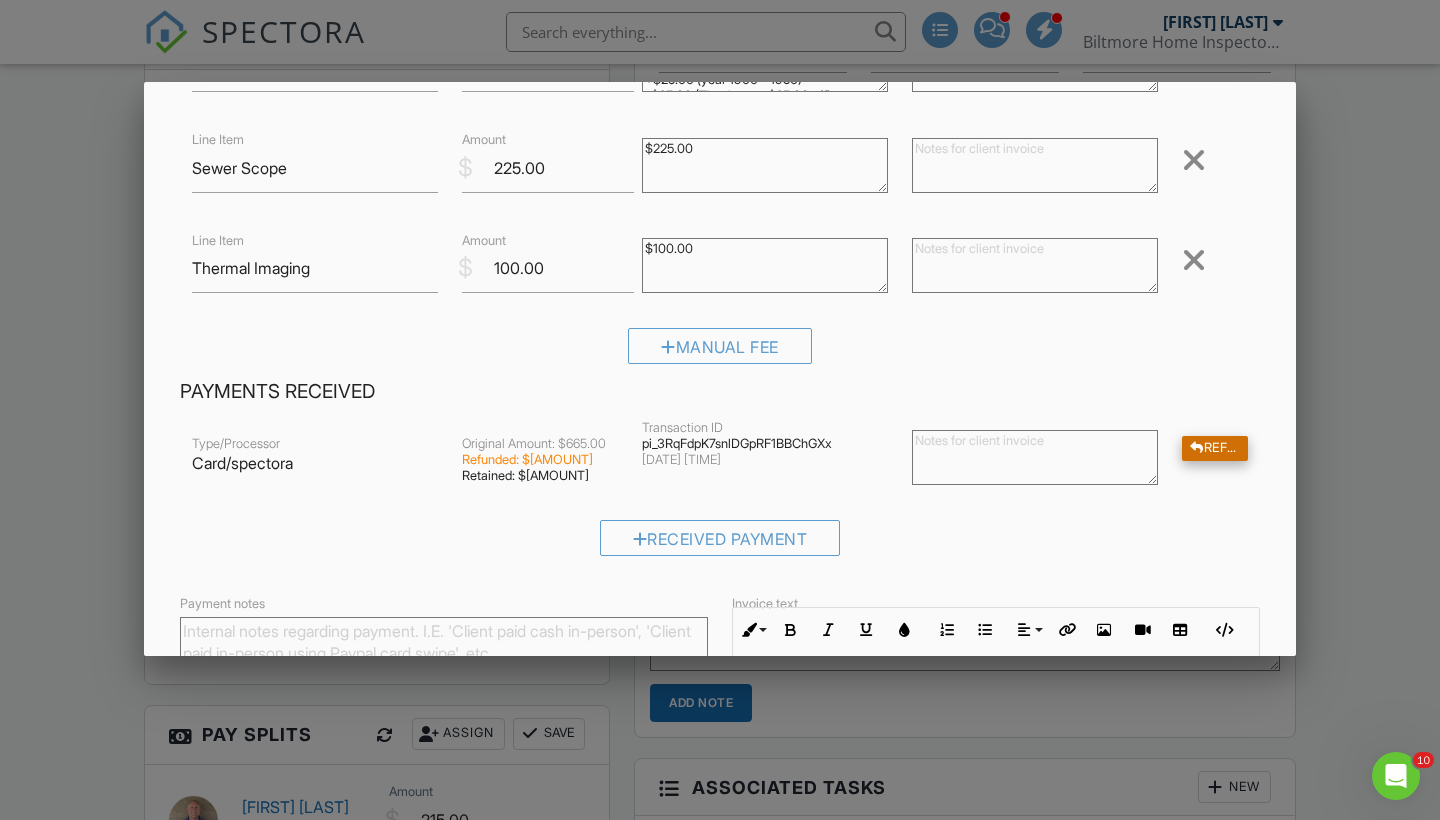 click on "Refund" at bounding box center [1215, 448] 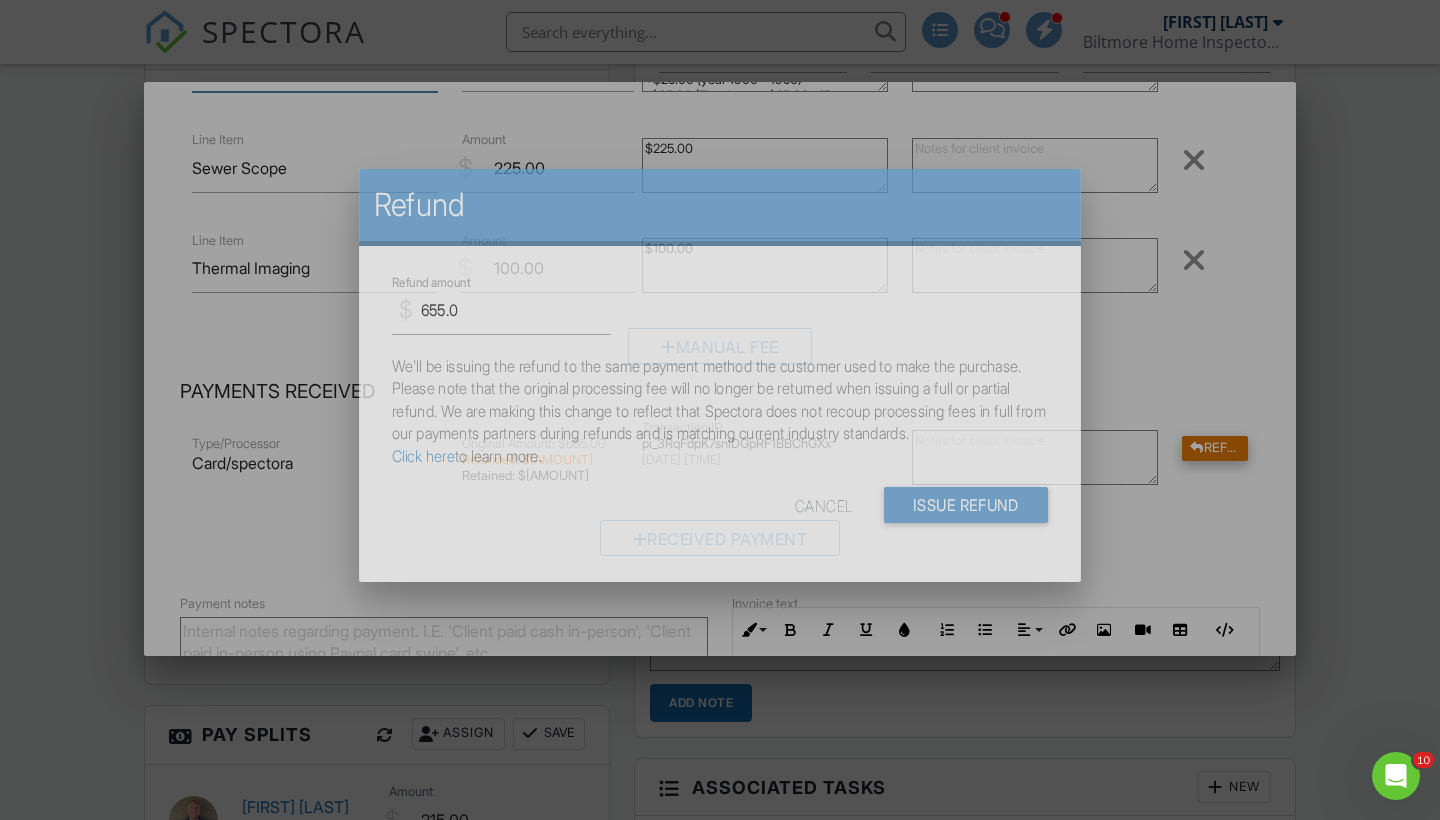 scroll, scrollTop: 0, scrollLeft: 0, axis: both 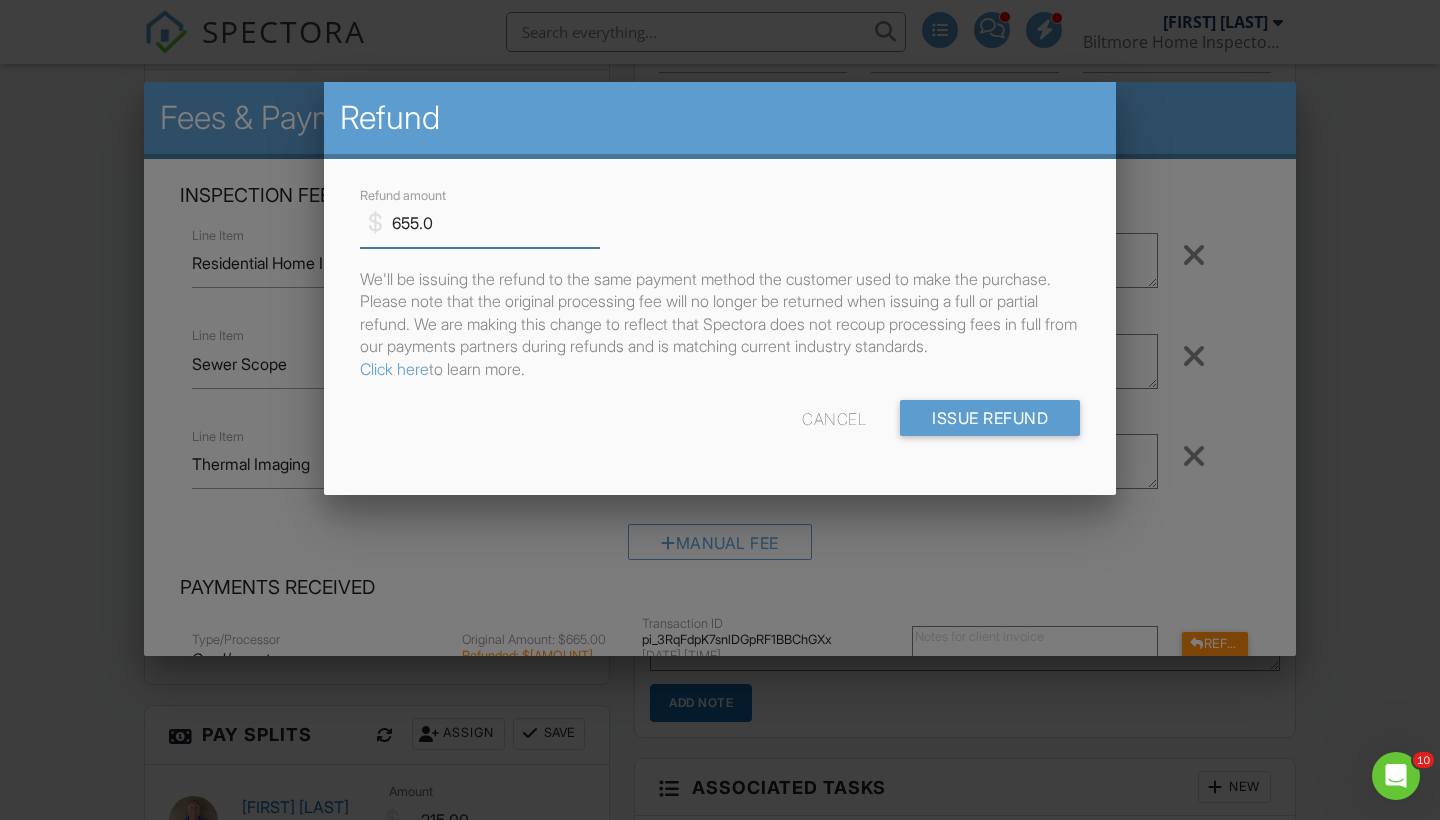 drag, startPoint x: 480, startPoint y: 221, endPoint x: 344, endPoint y: 219, distance: 136.01471 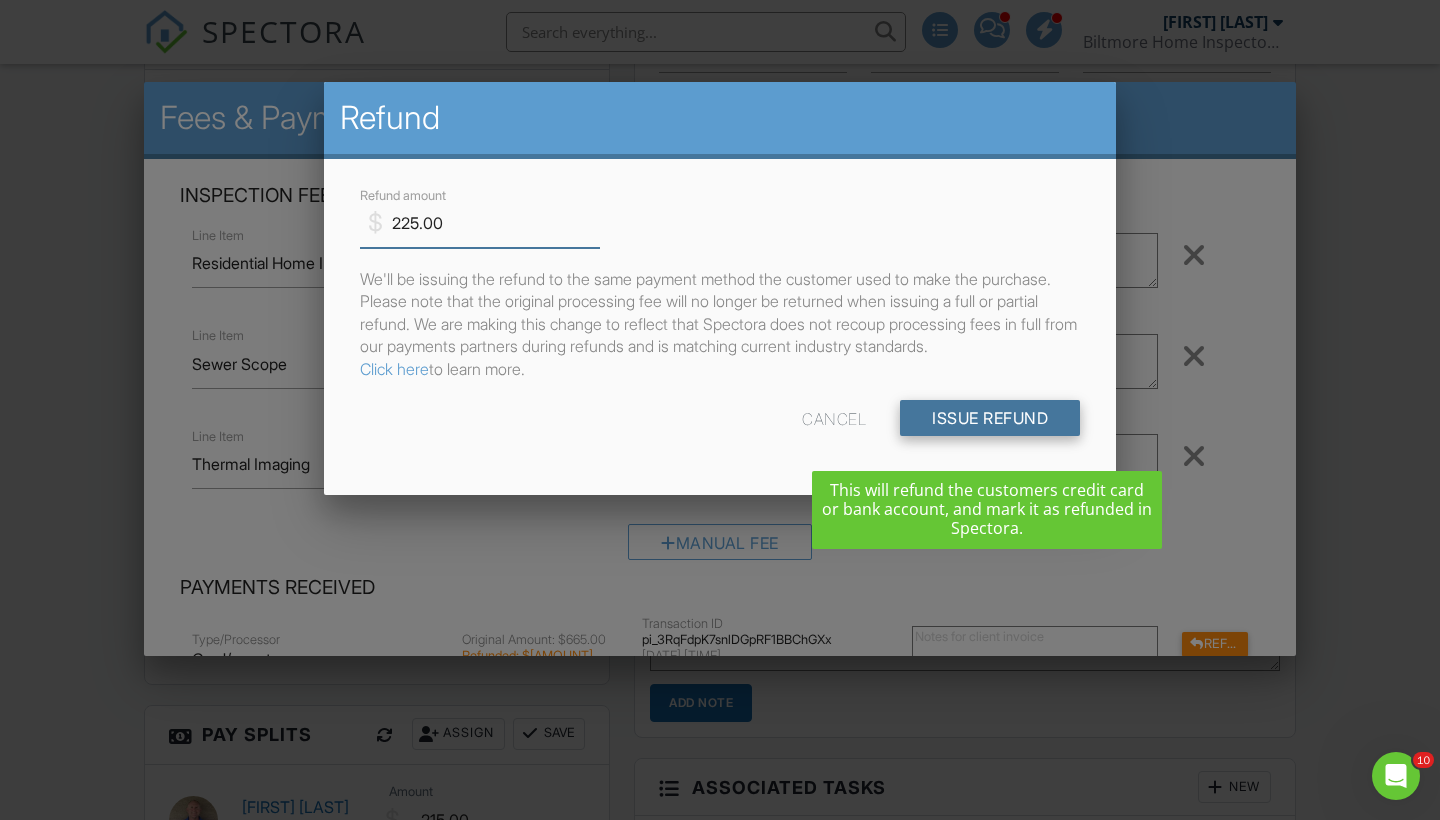 type on "225.00" 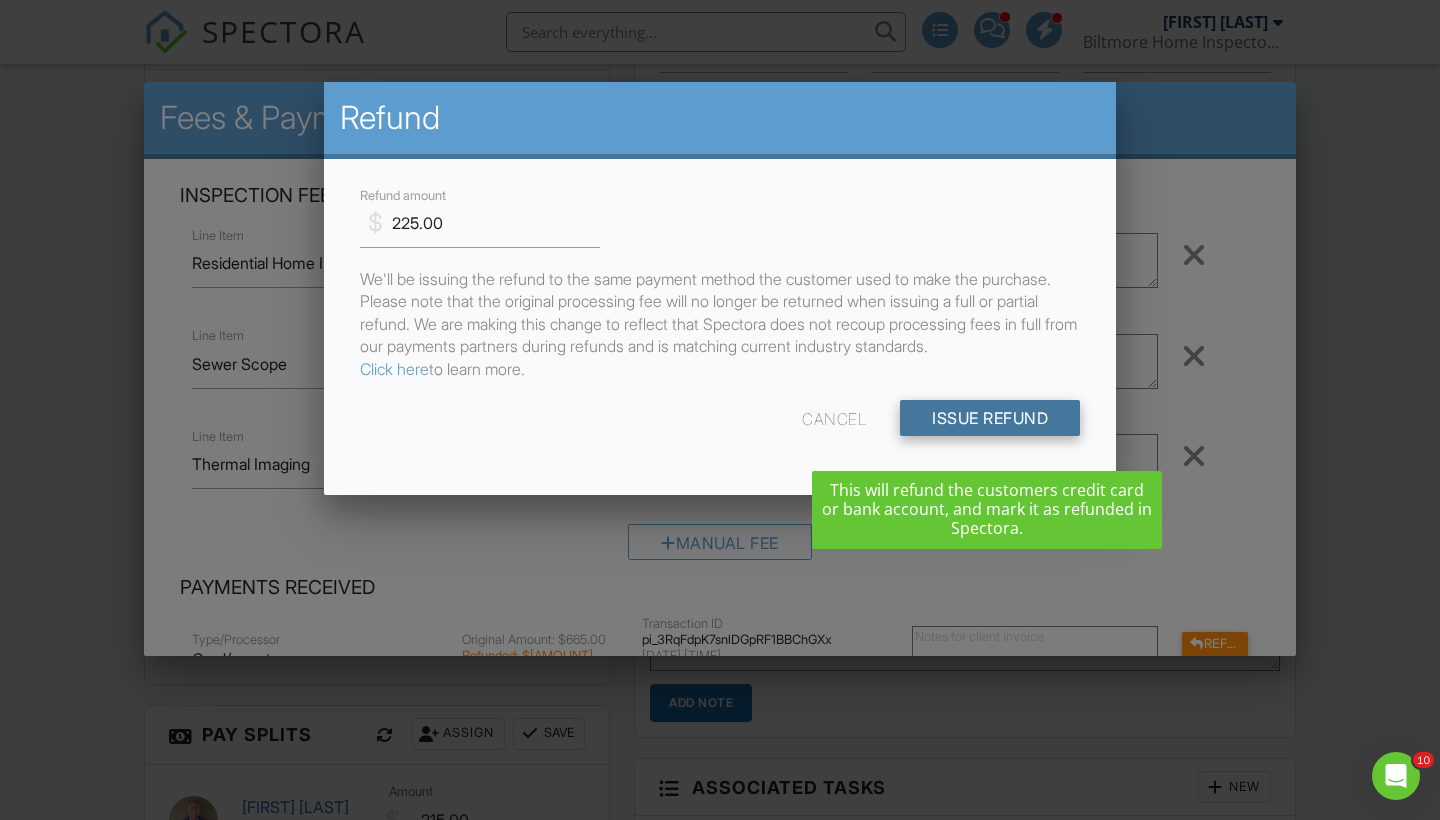click on "Issue Refund" at bounding box center [990, 418] 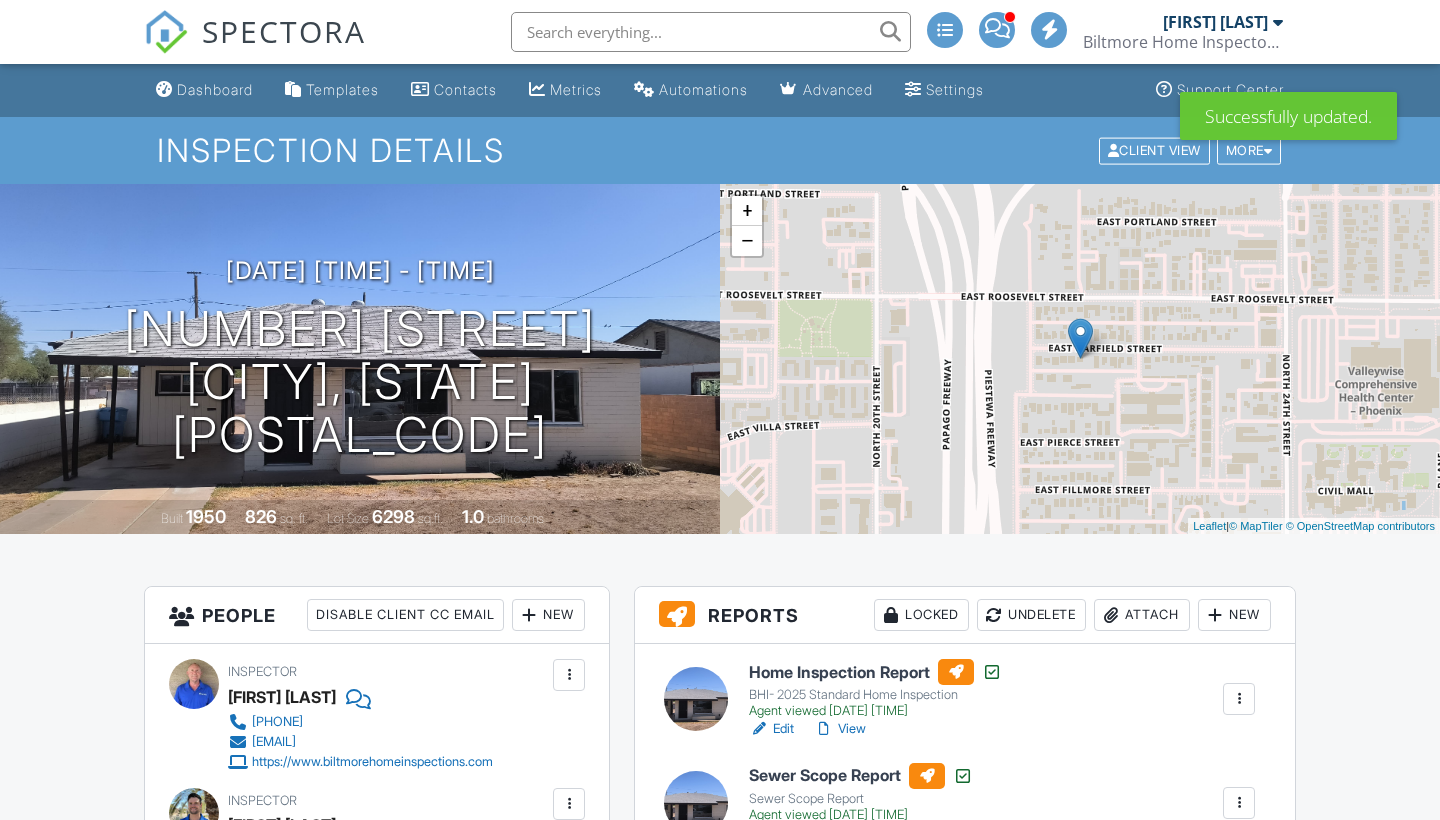 scroll, scrollTop: 0, scrollLeft: 0, axis: both 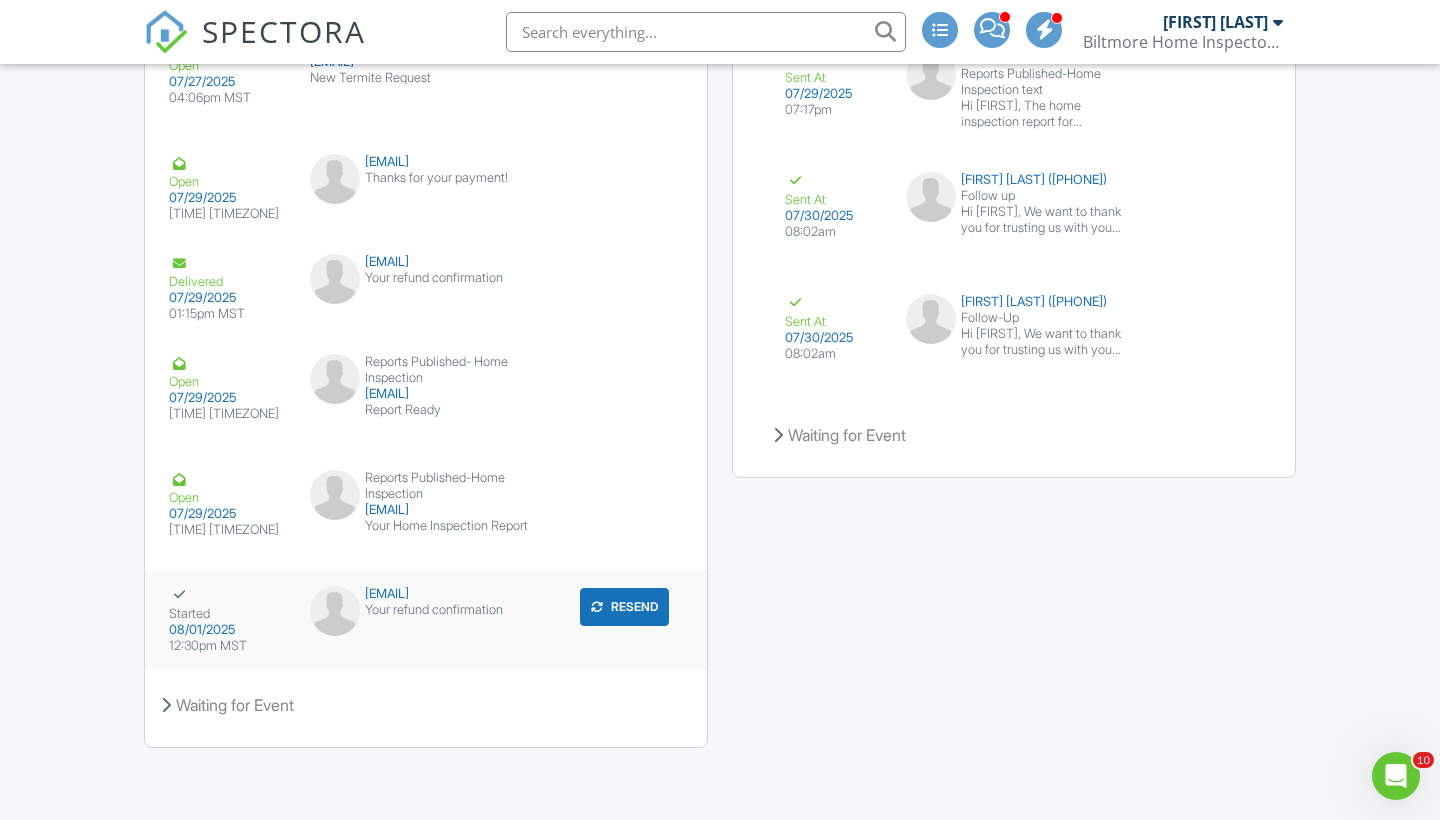click on "[EMAIL]" at bounding box center (426, 594) 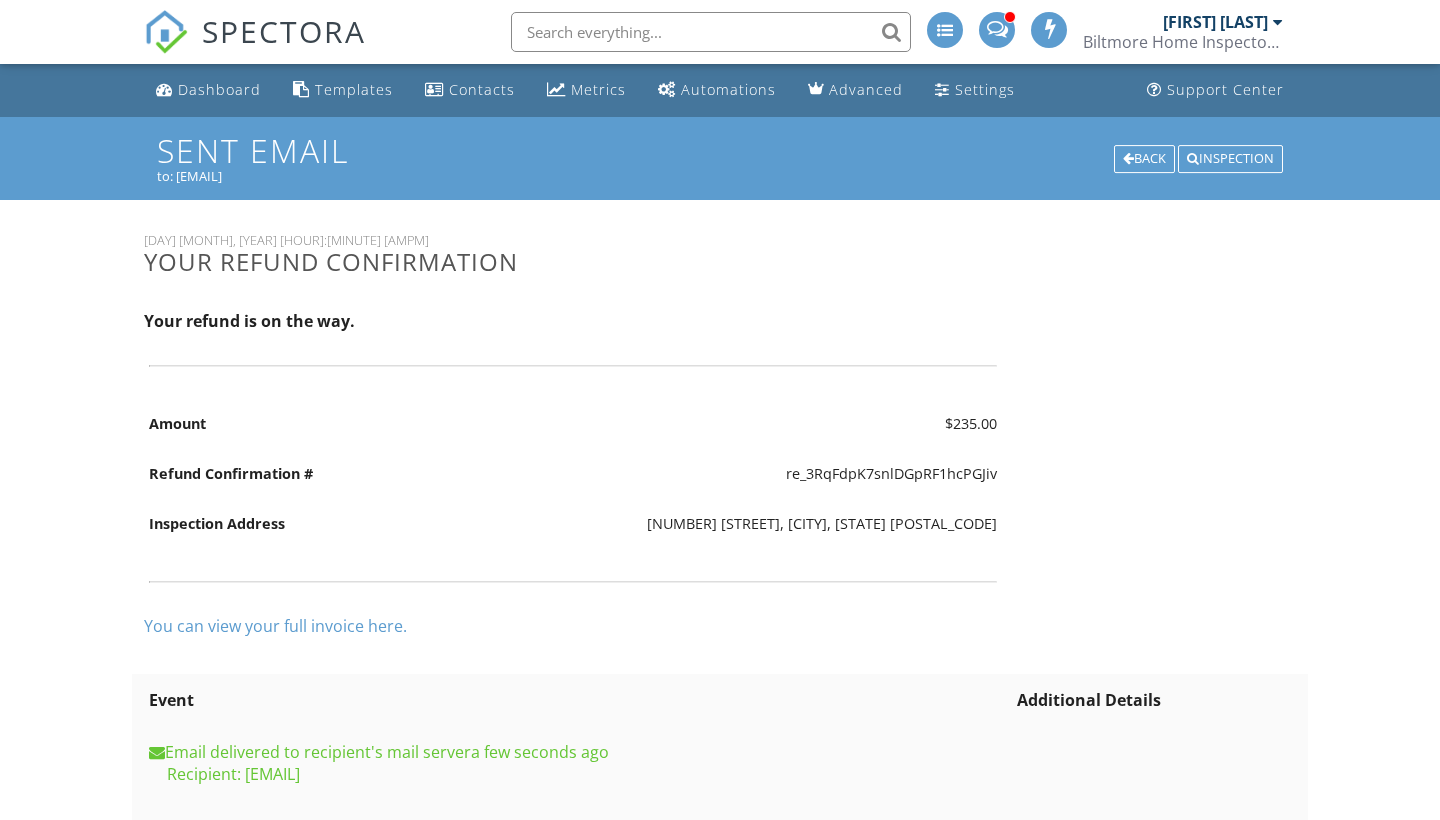 scroll, scrollTop: 0, scrollLeft: 0, axis: both 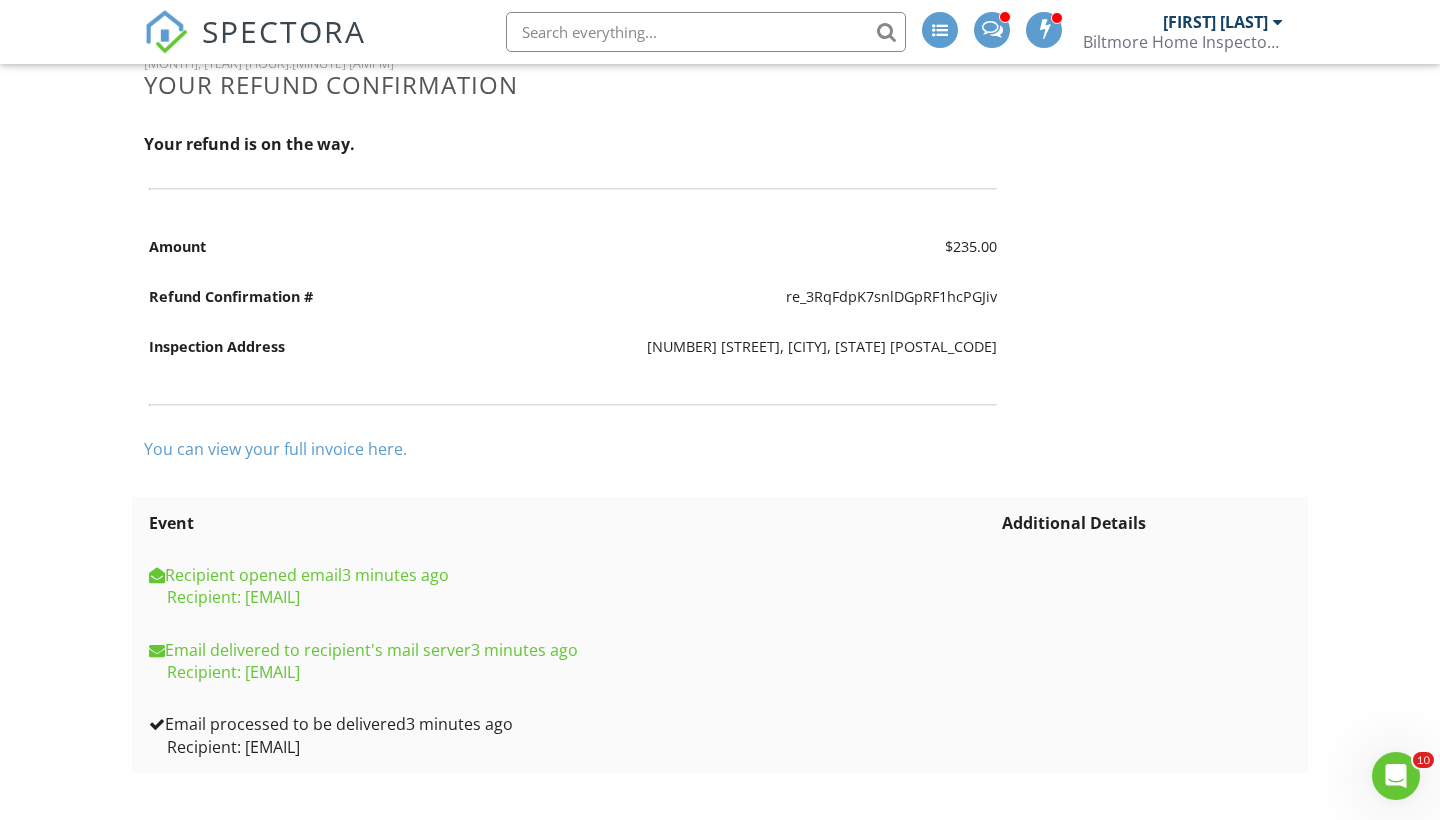click on "You can view your full invoice here." at bounding box center (275, 449) 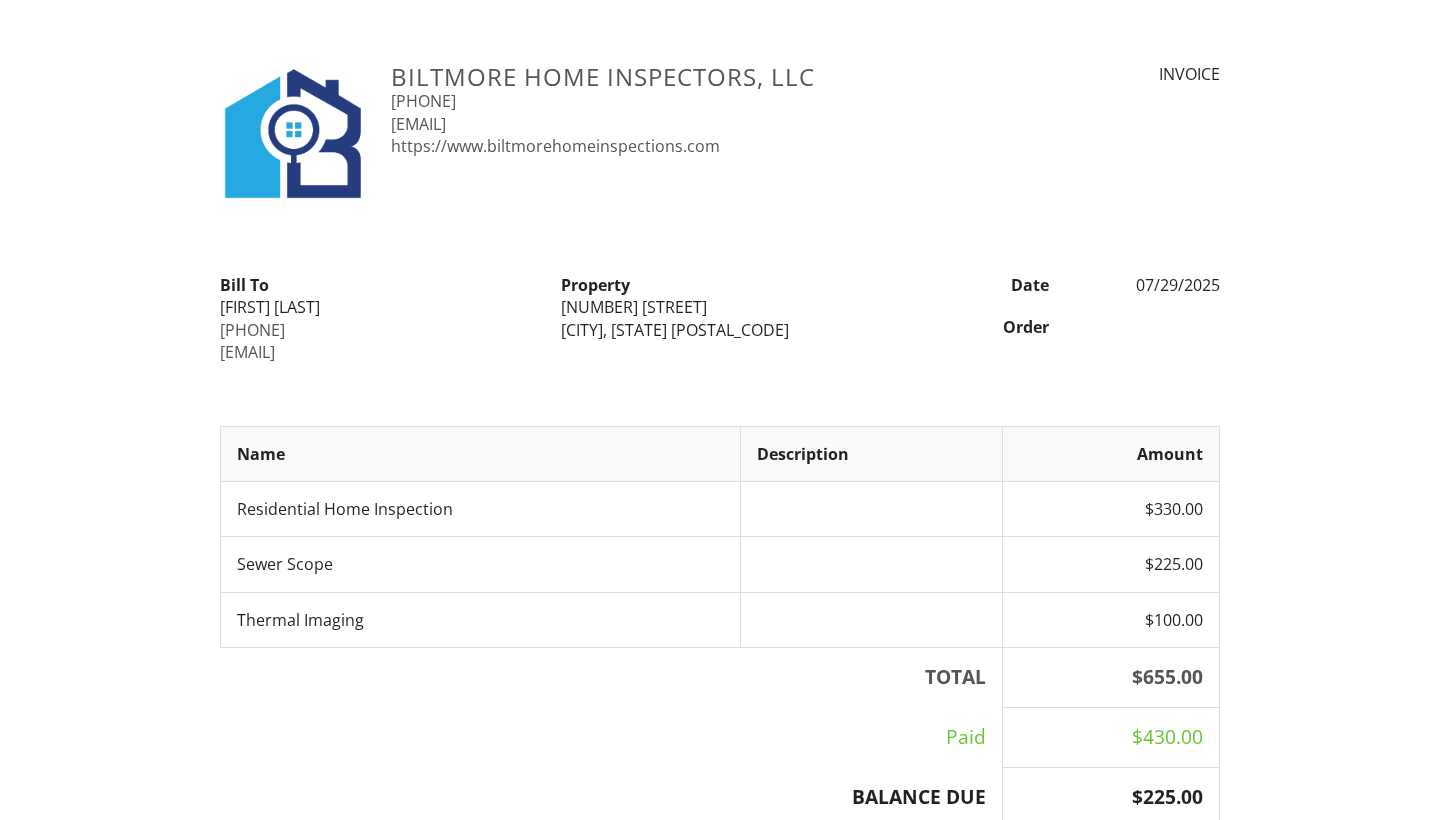 scroll, scrollTop: 0, scrollLeft: 0, axis: both 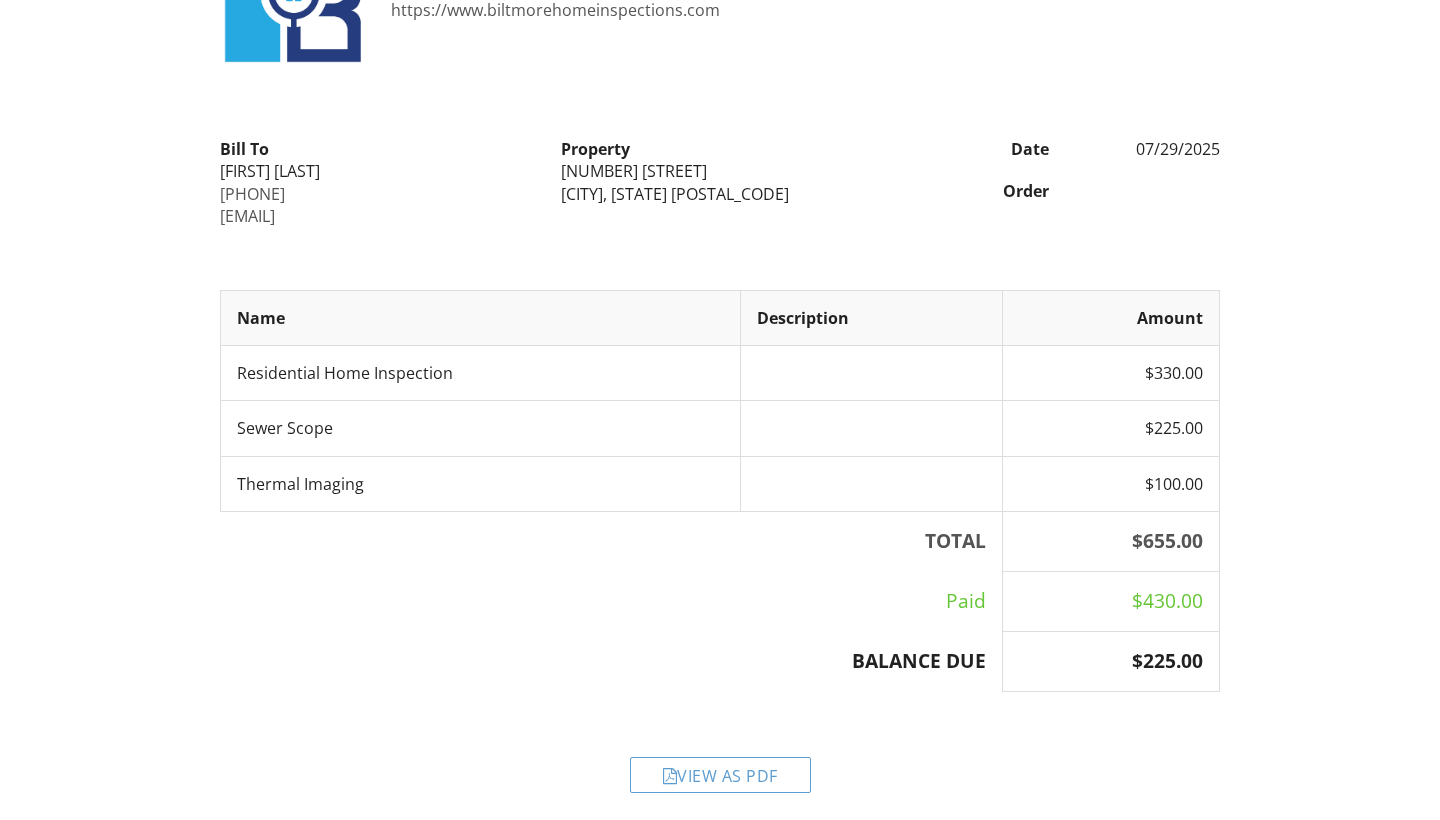 click on "[COMPANY_NAME]
[PHONE] [EMAIL] https://www.biltmorehomeinspections.com
INVOICE
Bill To
[FIRST] [LAST]
[PHONE] [EMAIL]
Property
[NUMBER] [STREET]
[CITY], [STATE] [POSTAL_CODE]
Date
[DATE]
Order
Name
Description
Amount
Residential Home Inspection
$330.00
Sewer Scope
$225.00
Thermal Imaging
$100.00
TOTAL
$655.00
Paid
$430.00
BALANCE DUE
$225.00
View as PDF" at bounding box center [720, 367] 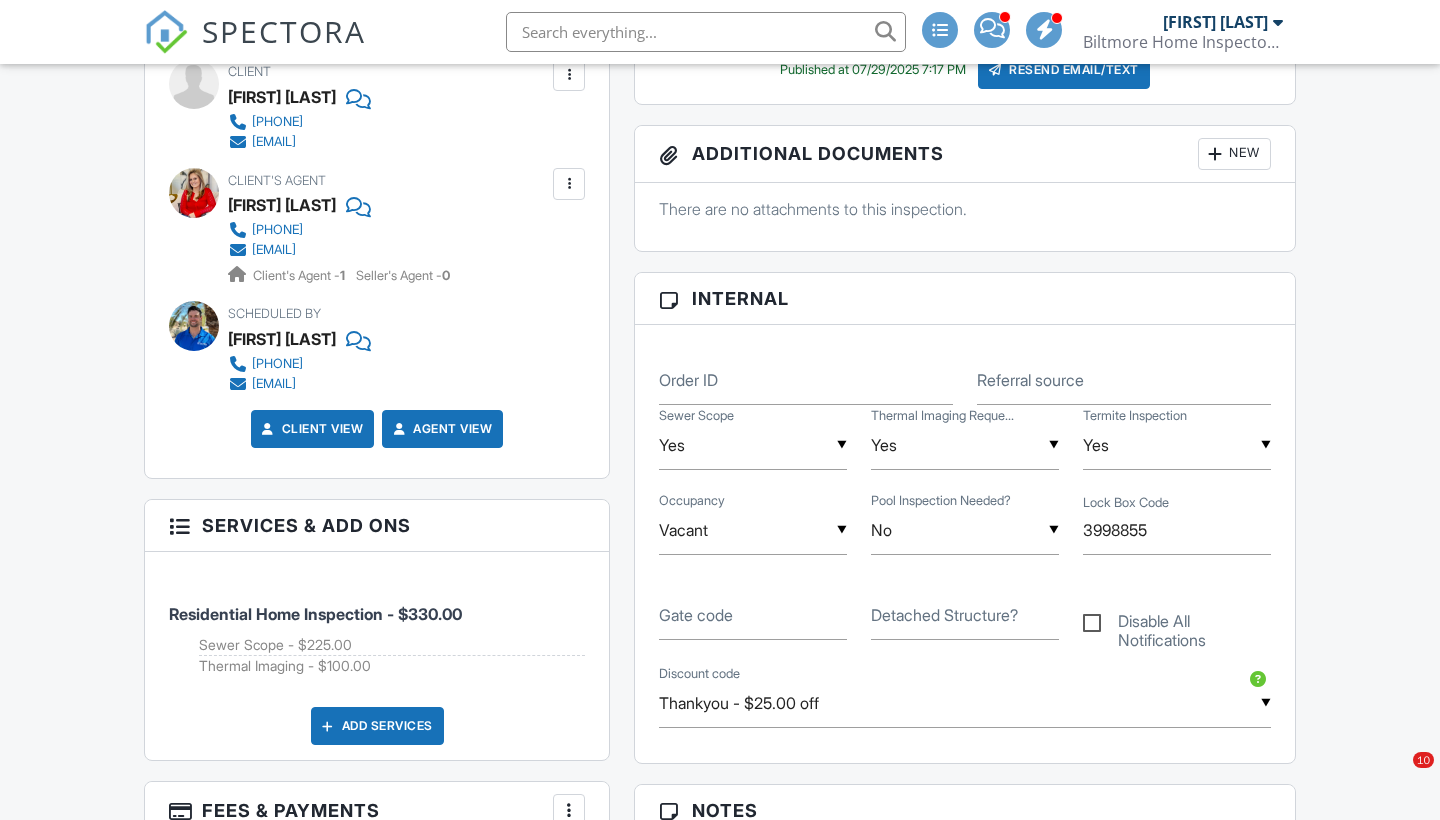 scroll, scrollTop: 1063, scrollLeft: 0, axis: vertical 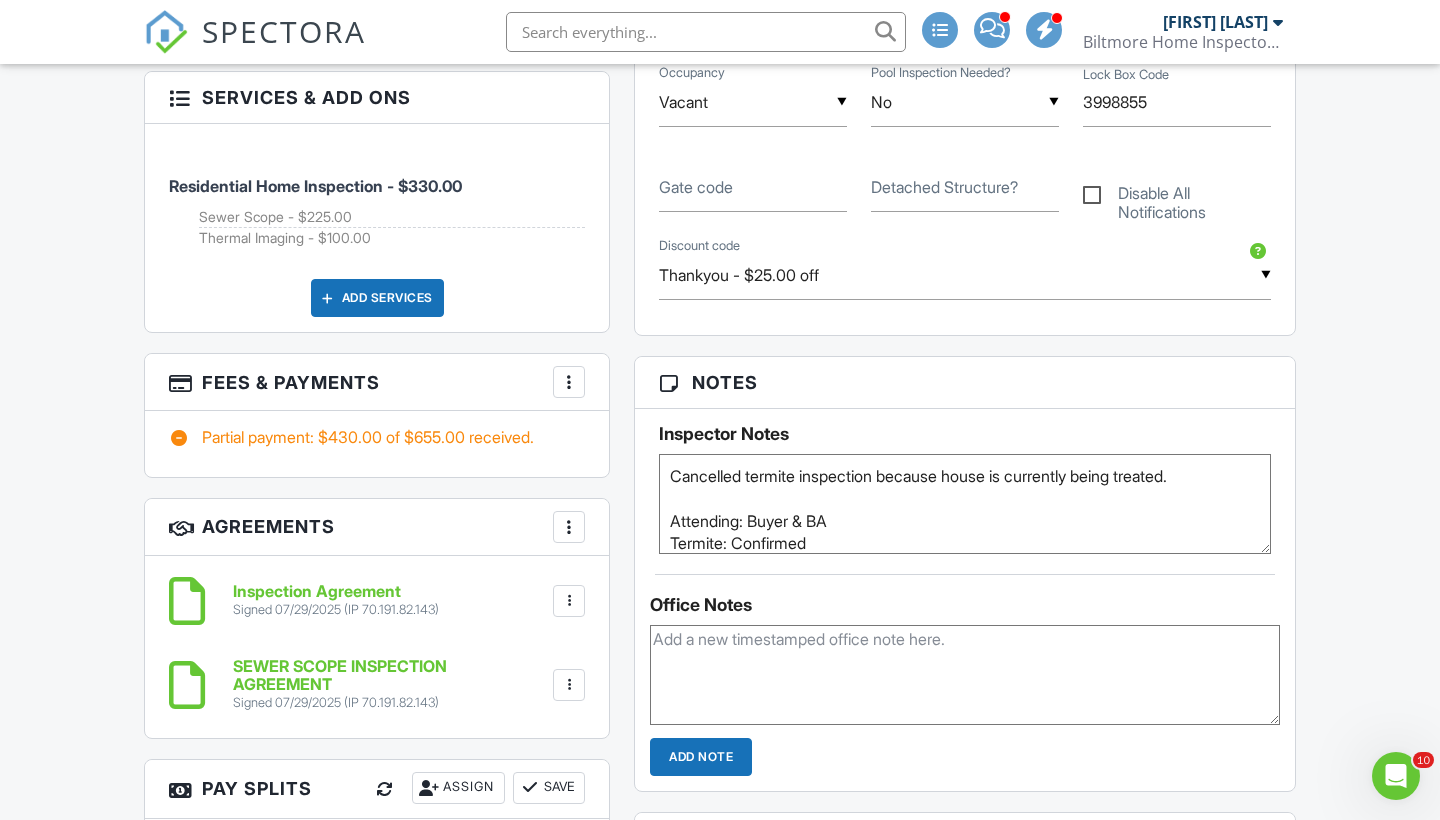 click on "More" at bounding box center [569, 382] 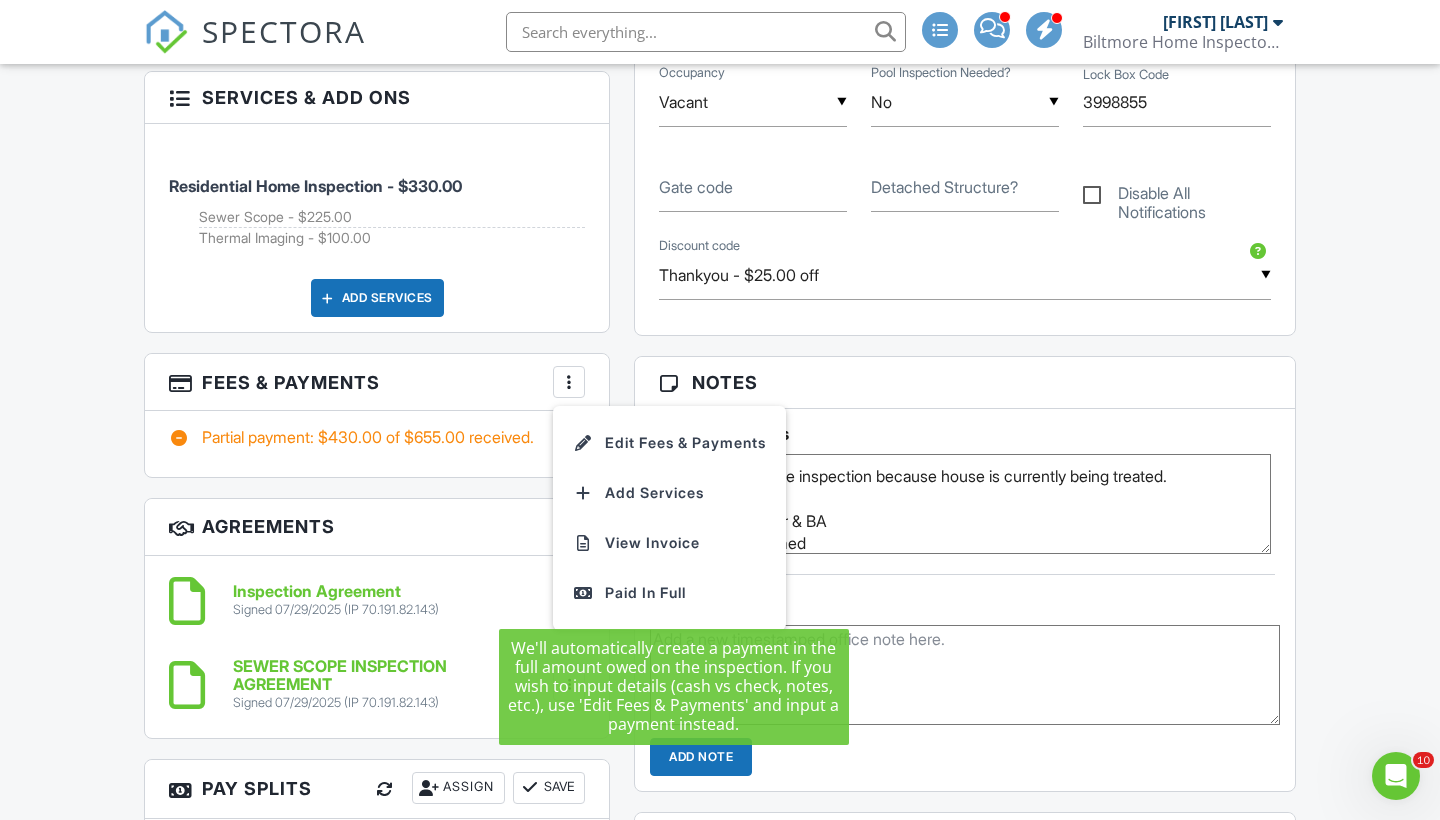 click on "Fees & Payments
More
Edit Fees & Payments
Add Services
View Invoice
Paid In Full" at bounding box center (377, 382) 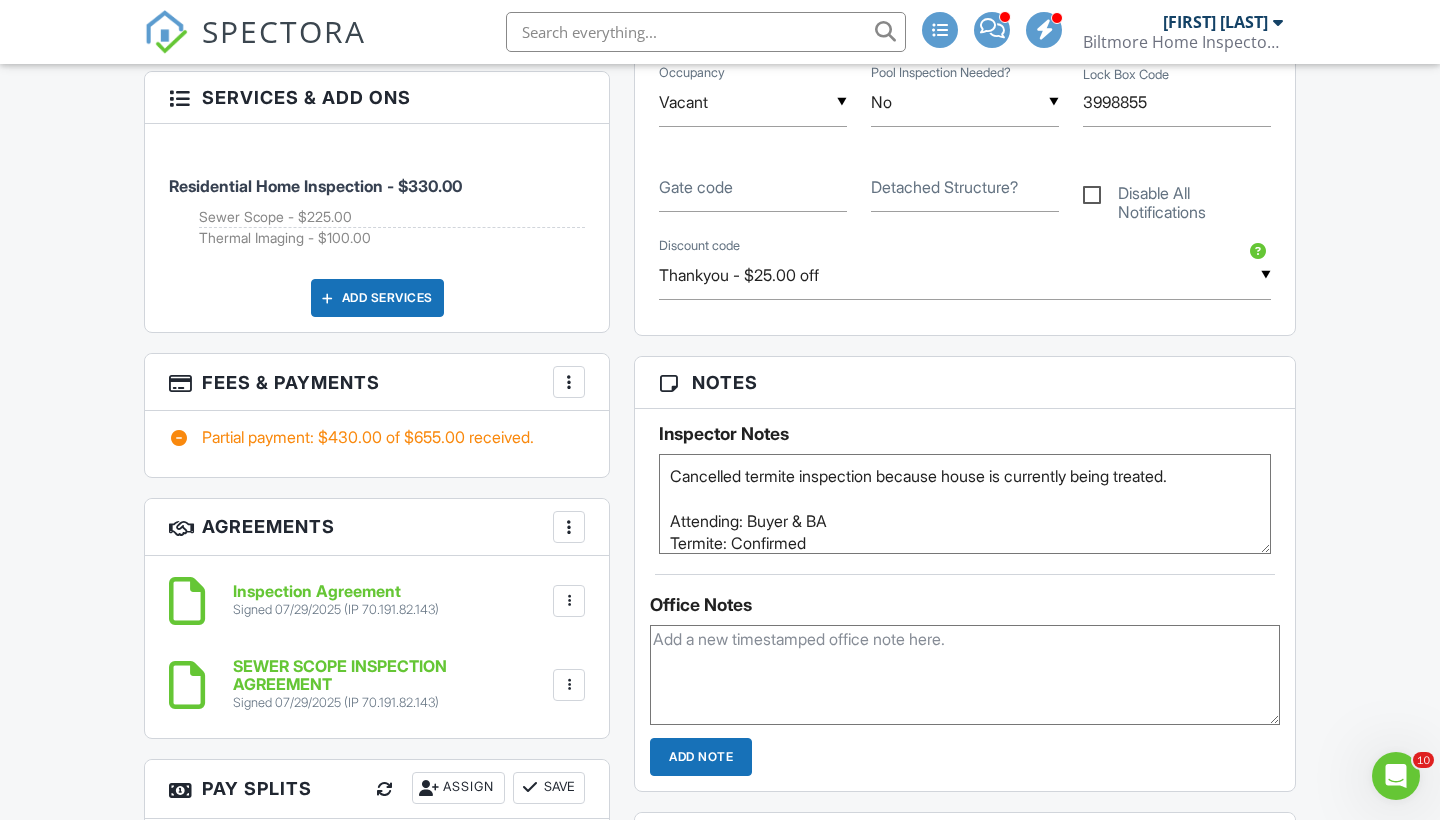 click on "More" at bounding box center (569, 382) 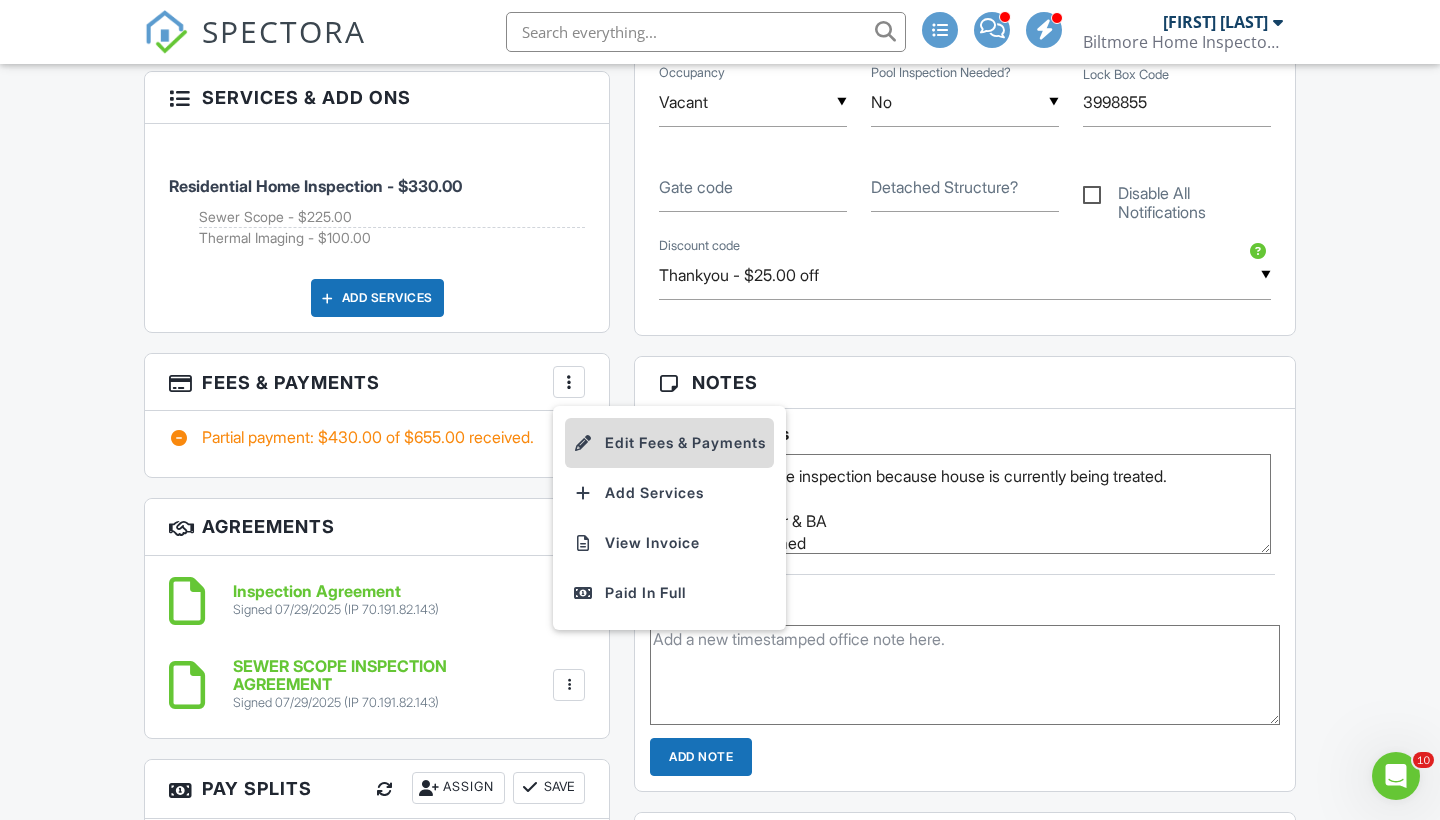 click at bounding box center (583, 443) 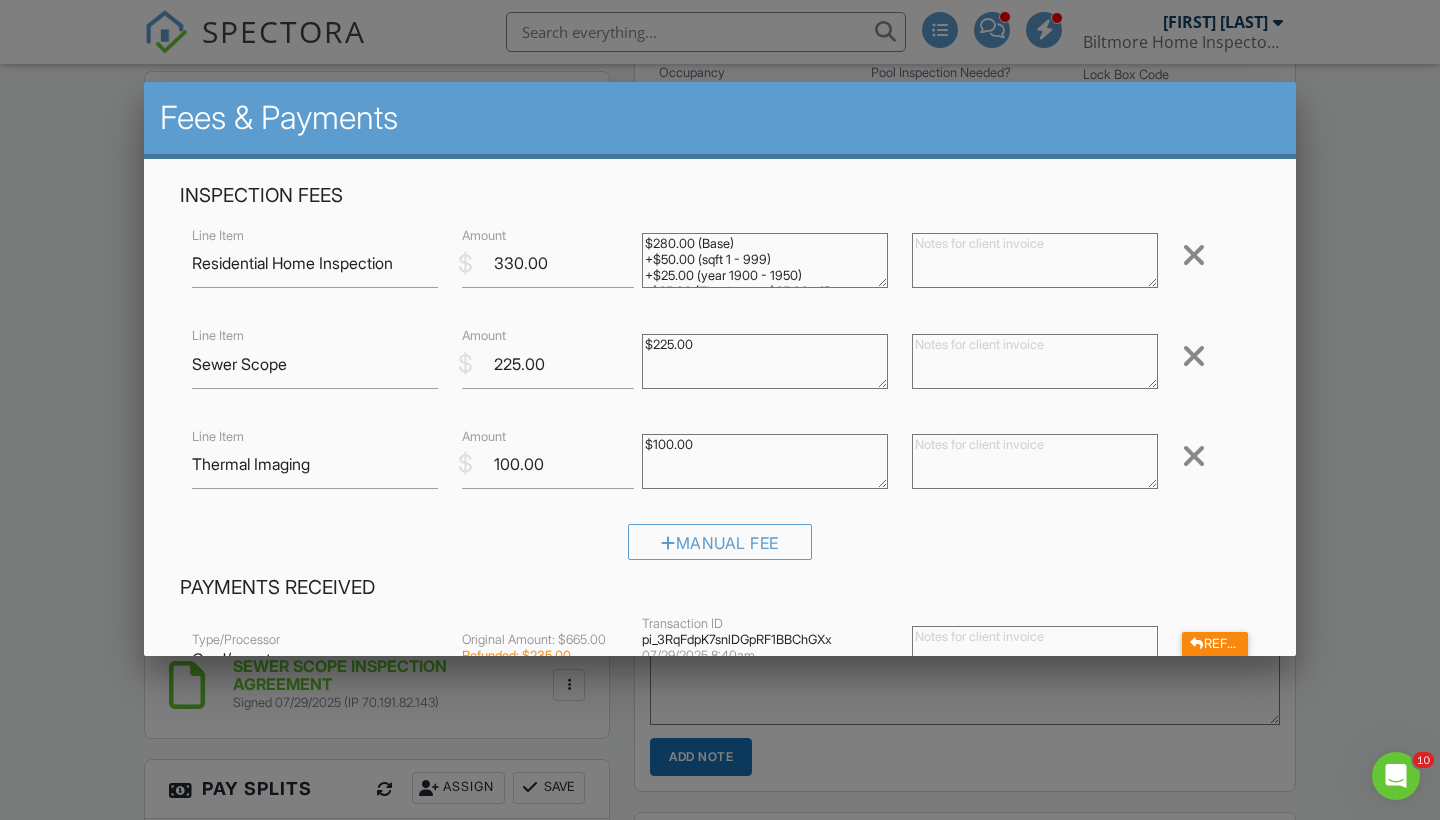 click at bounding box center [1194, 356] 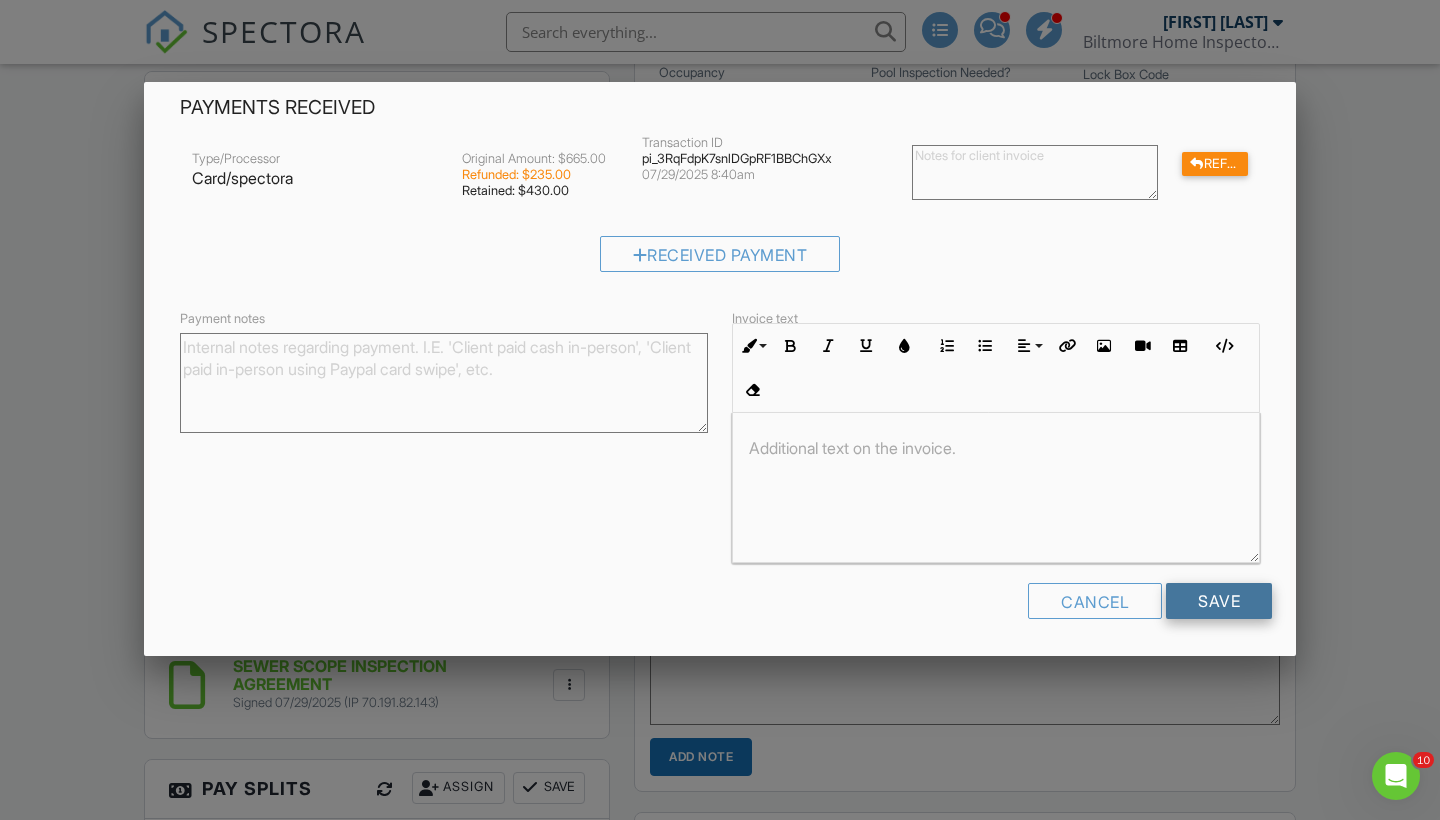 scroll, scrollTop: 379, scrollLeft: 0, axis: vertical 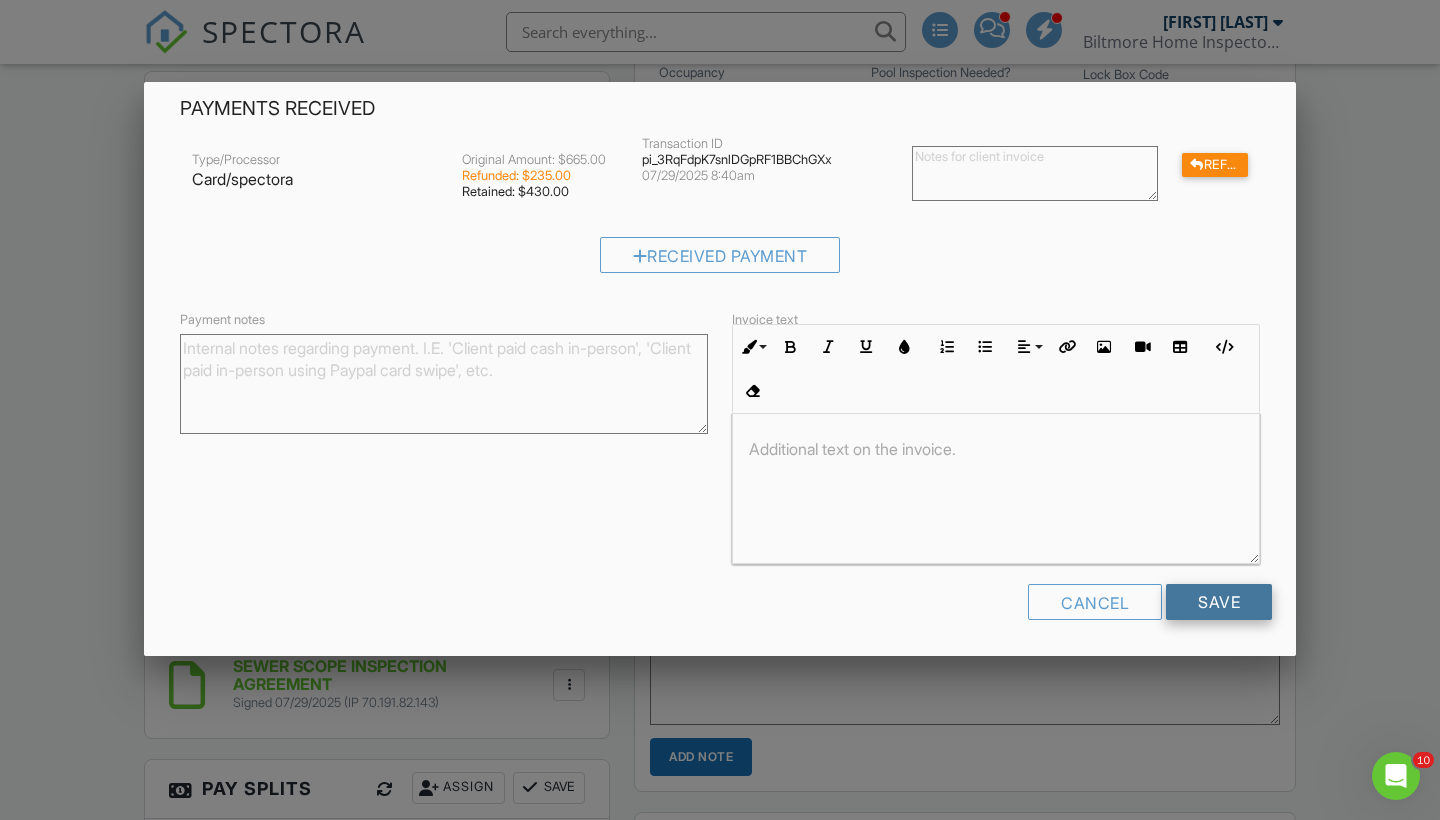 click on "Save" at bounding box center (1219, 602) 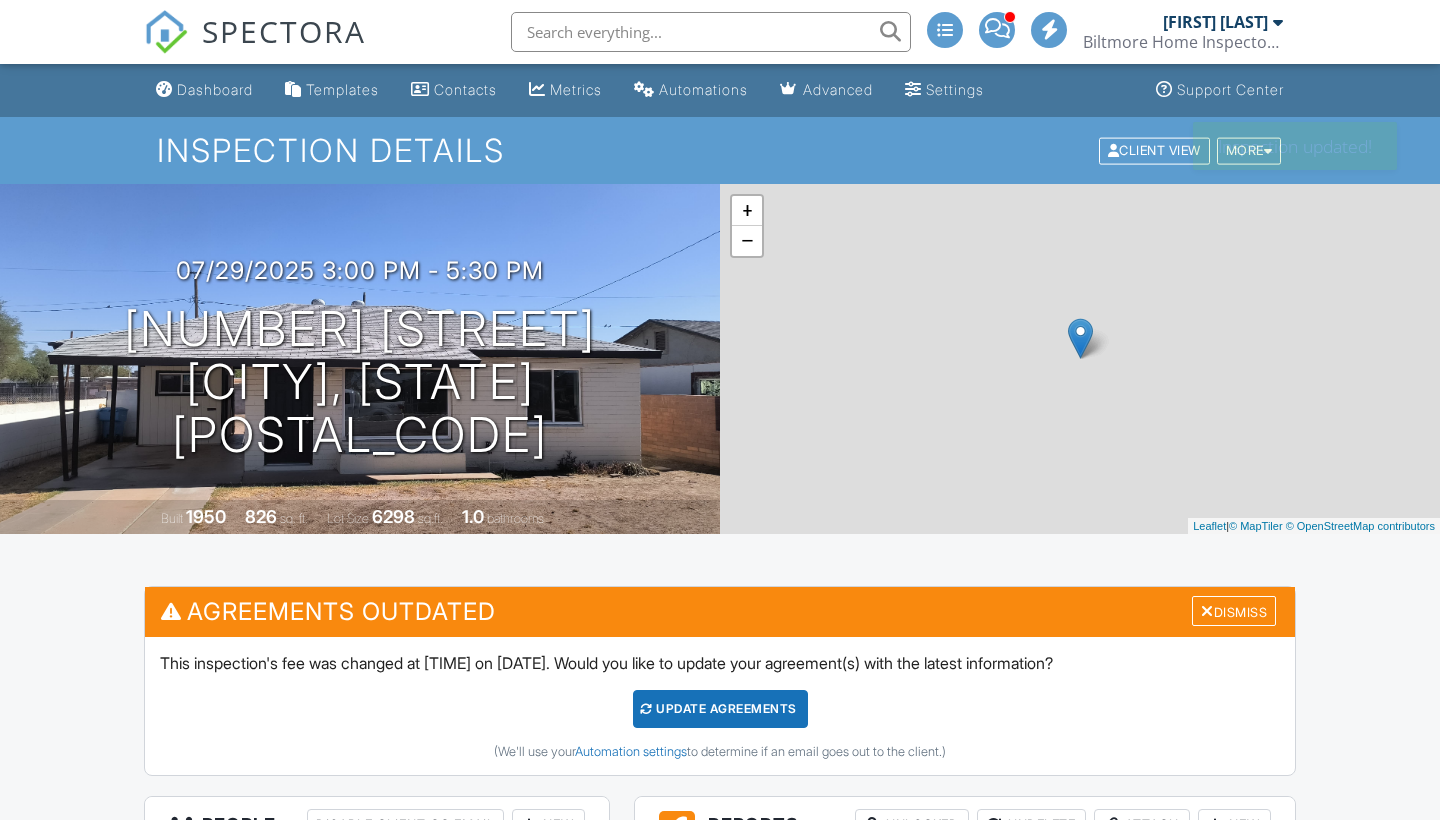scroll, scrollTop: 0, scrollLeft: 0, axis: both 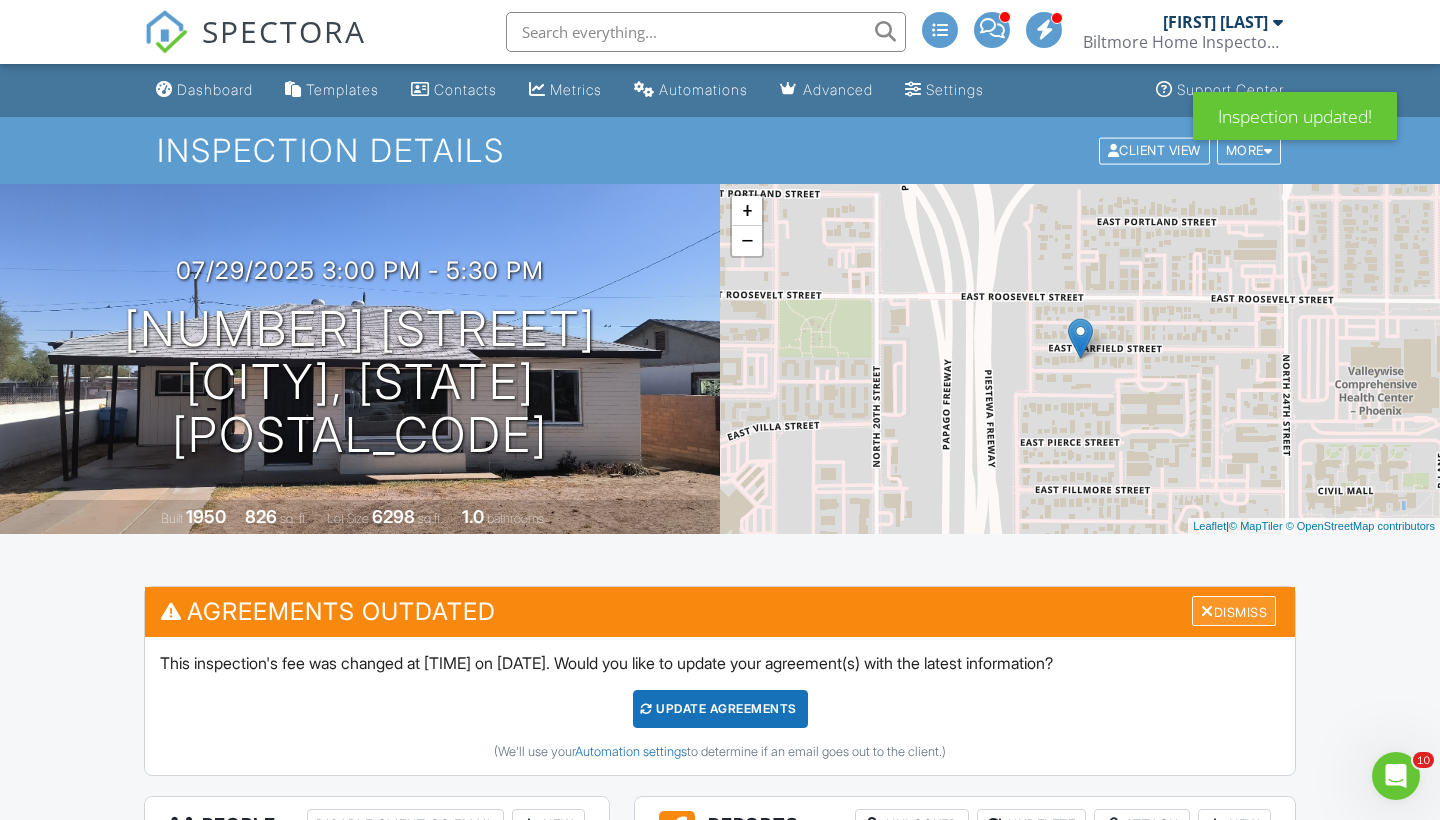 click on "Dismiss" at bounding box center (1234, 611) 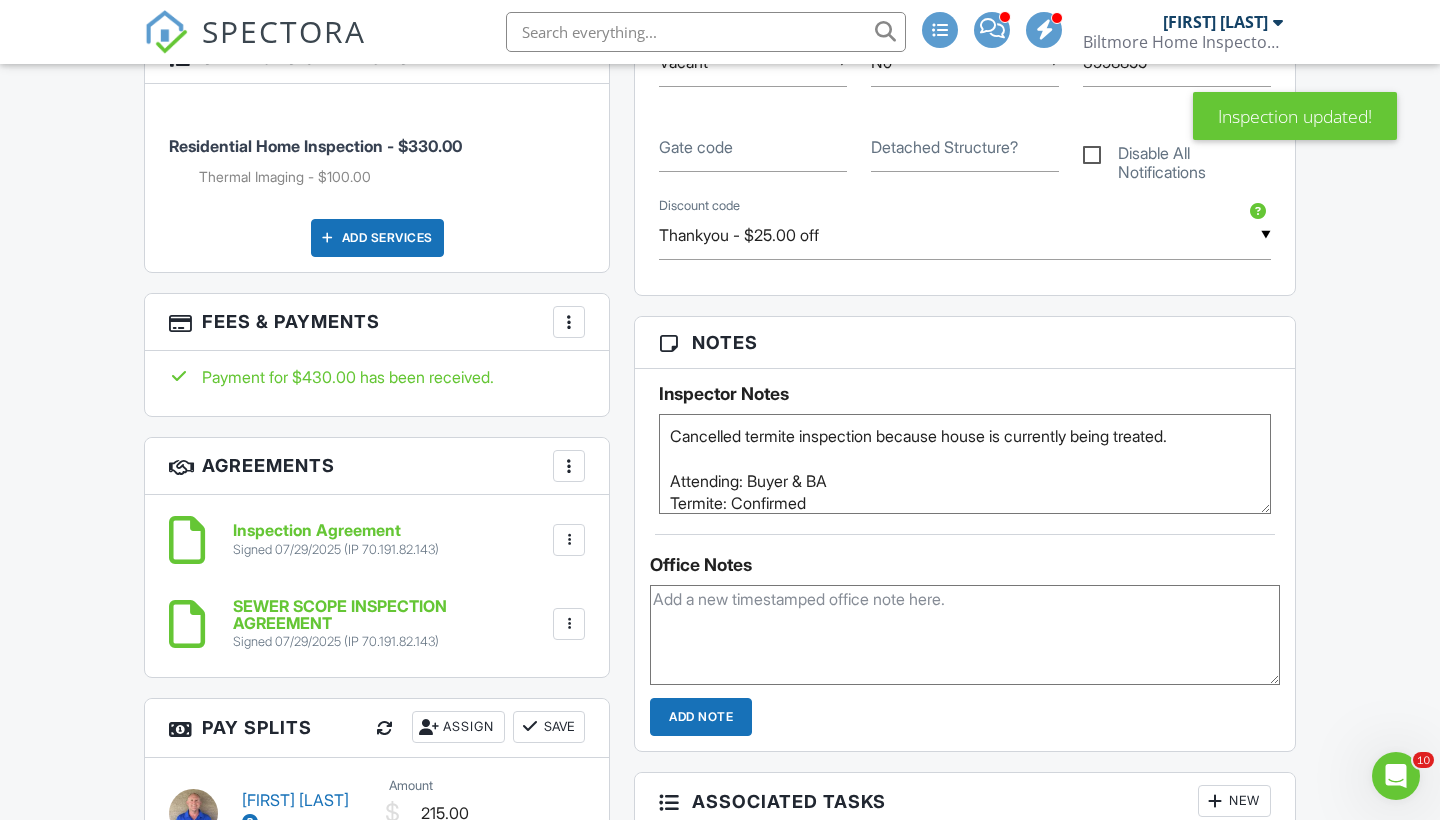 scroll, scrollTop: 1431, scrollLeft: 0, axis: vertical 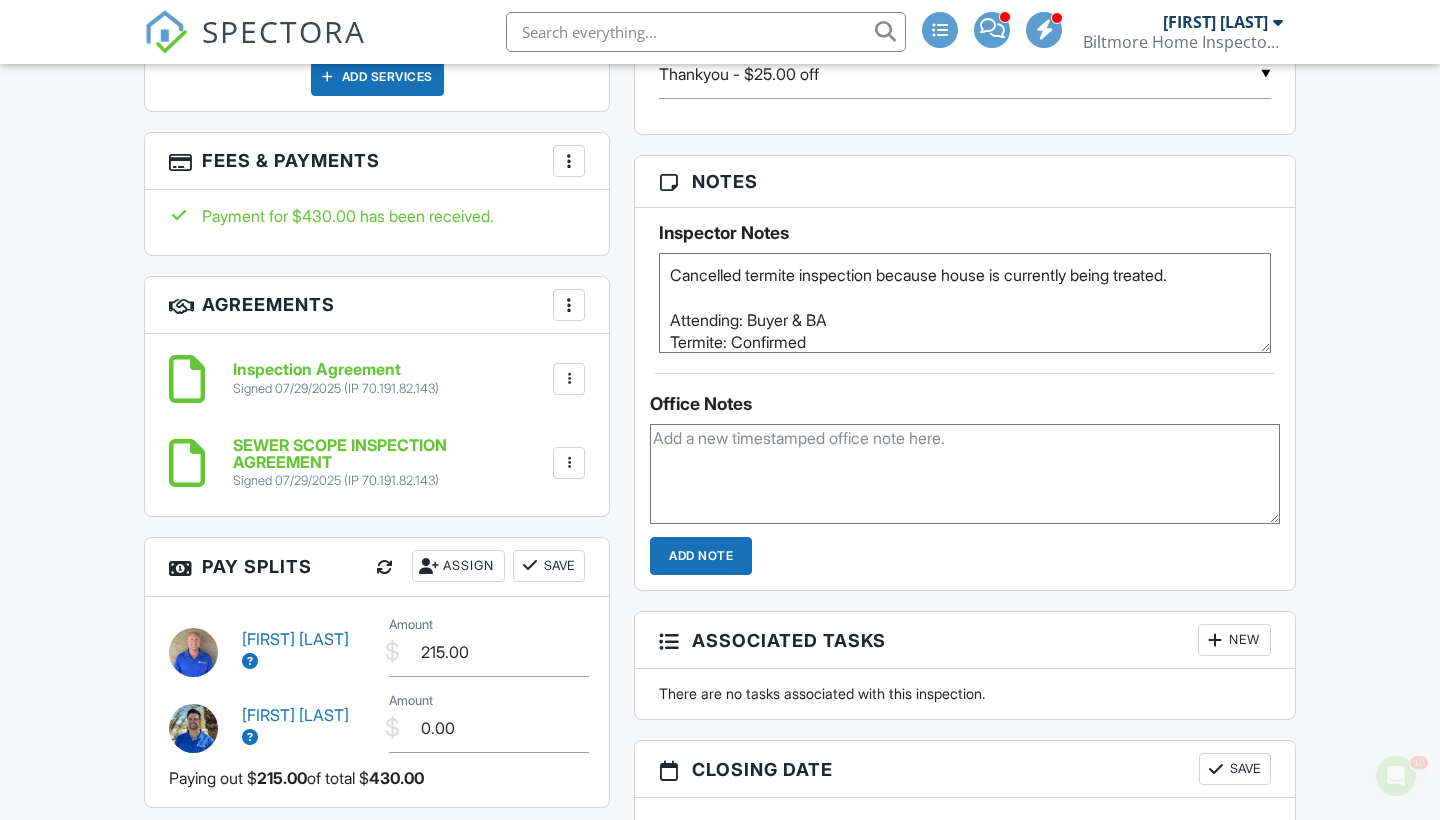 click on "Dashboard
Templates
Contacts
Metrics
Automations
Advanced
Settings
Support Center
Inspection Details
Client View
More
Property Details
Reschedule
Reorder / Copy
Share
Cancel
Delete
Print Order
Convert to V9
View Change Log
[DATE] [TIME]
- [TIME]
[NUMBER] [STREET]
[CITY], [STATE] [POSTAL CODE]
Built
1950
826
sq. ft.
Lot Size
6298
sq.ft.
1.0
bathrooms
+ − Leaflet  |  © MapTiler   © OpenStreetMap contributors
All emails and texts are disabled for this inspection!
Turn on emails and texts
Reports
Unlocked
Undelete
Attach
New
Home Inspection Report
BHI- 2025 Standard Home Inspection
Agent viewed [DATE] [TIME]" at bounding box center (720, 484) 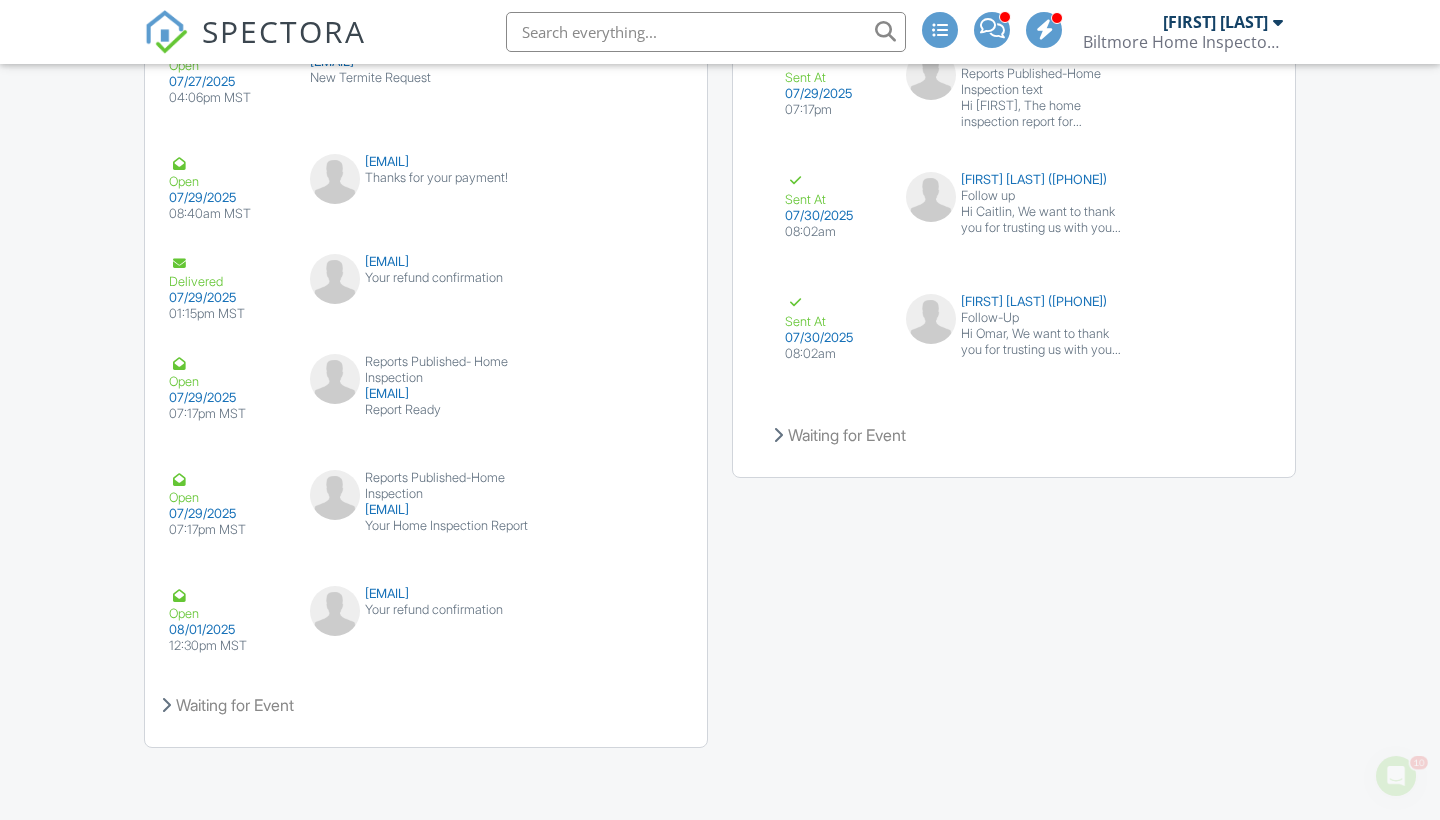 scroll, scrollTop: 3142, scrollLeft: 0, axis: vertical 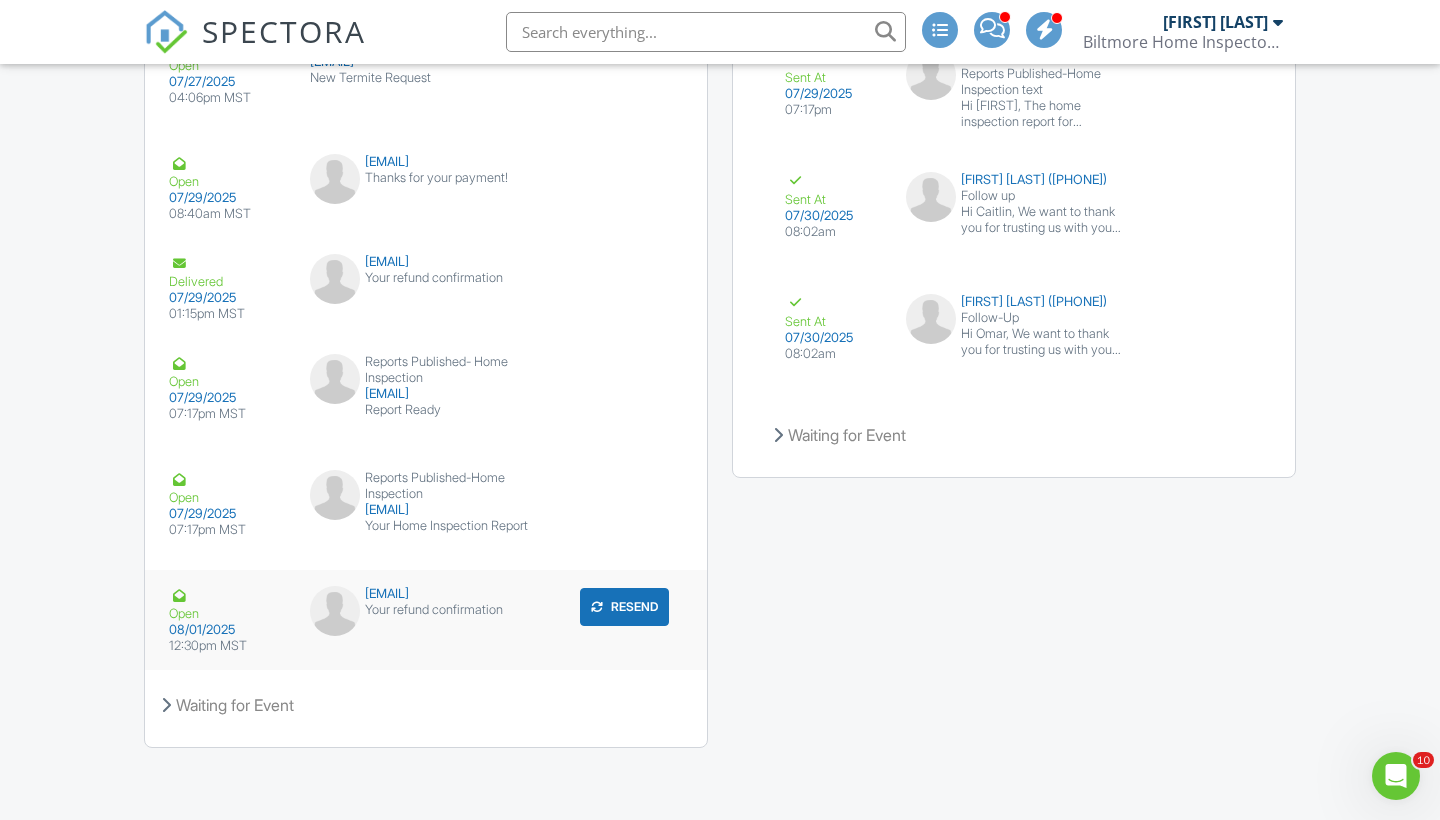 click on "omar121gonzalez@gmail.com" at bounding box center (426, 594) 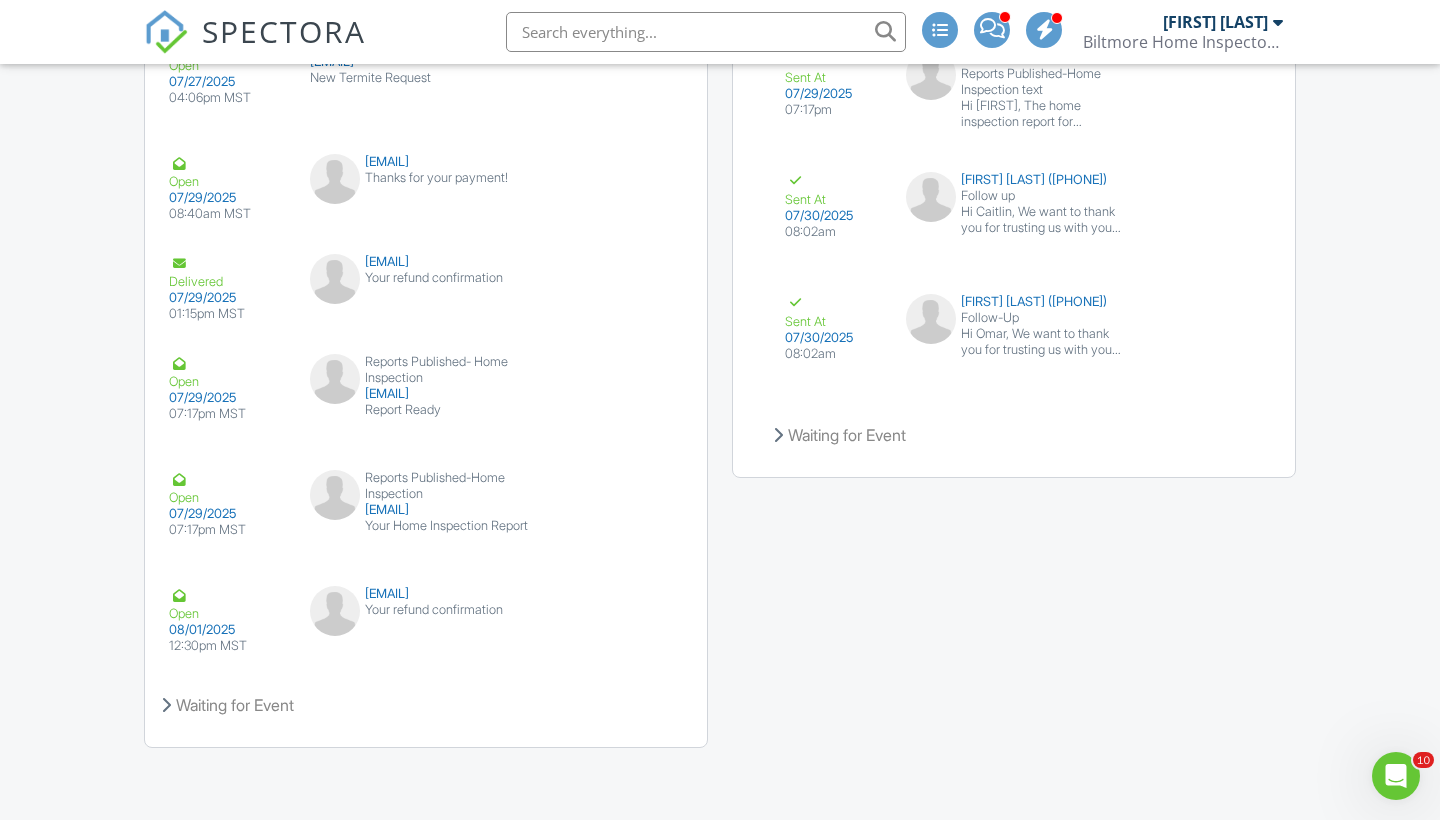 click on "Emails
Create Email
Sent Emails
Open
07/27/2025
04:06pm MST
Inspection Scheduled
omar121gonzalez@gmail.com
Home Inspection Confirmation
View Email
Resend
Open
07/27/2025
04:06pm MST
Inspection Scheduled
caitlinhaffner@gmail.com
Home Inspection Confirmation
View Email
Resend
Open
07/27/2025
04:06pm MST
Termite Request- Wellness before 1980
protectiontermite@gmail.com
New Termite Request
View Email
Resend
Open
07/29/2025
08:40am MST
omar121gonzalez@gmail.com
Thanks for your payment!
Resend
Delivered
07/29/2025
01:15pm MST
omar121gonzalez@gmail.com
Your refund confirmation
Resend
Open
07/29/2025
07:17pm MST
Reports Published- Home Inspection
caitlinhaffner@gmail.com
Report Ready" at bounding box center (720, 215) 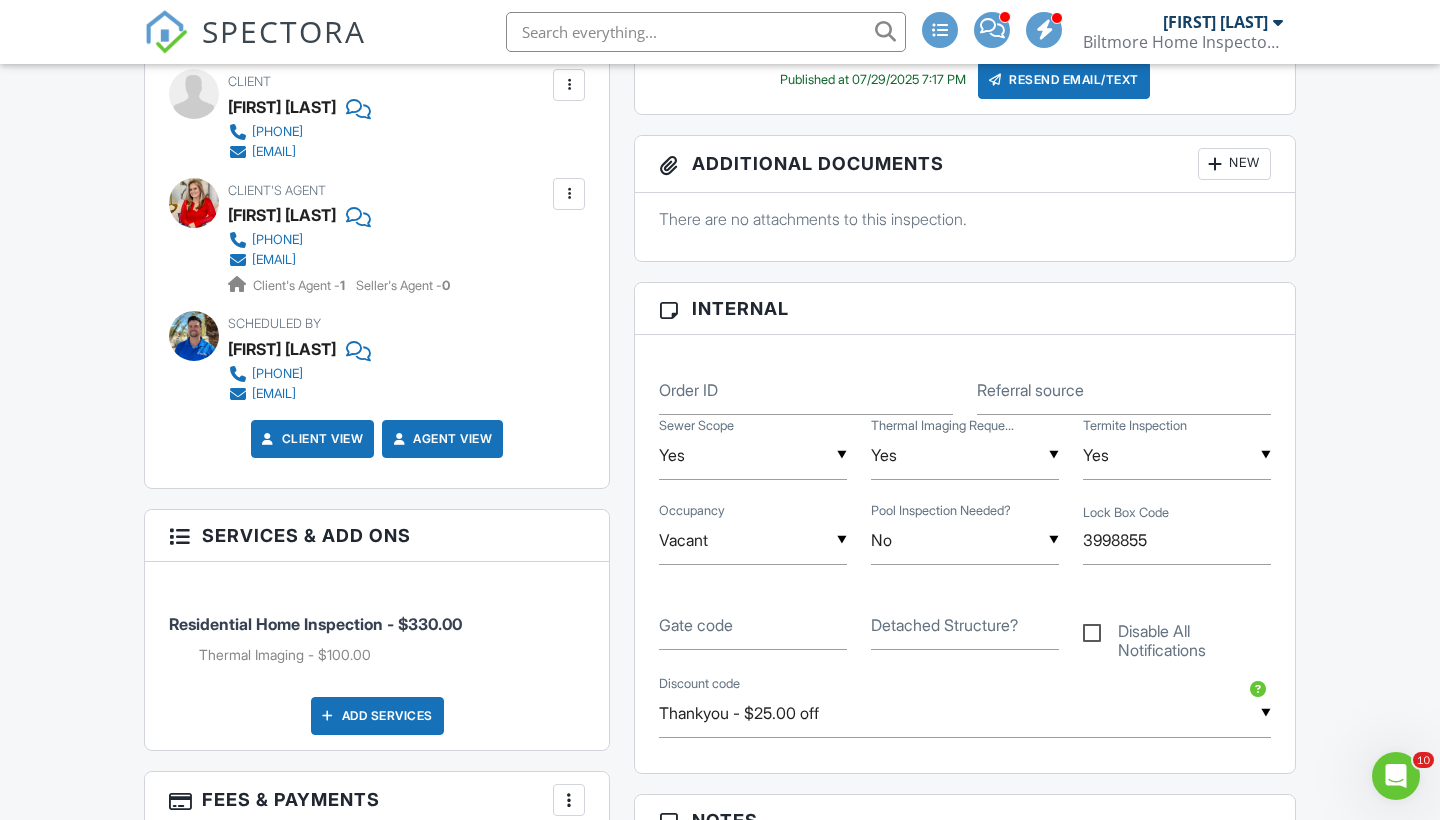 scroll, scrollTop: 1277, scrollLeft: 0, axis: vertical 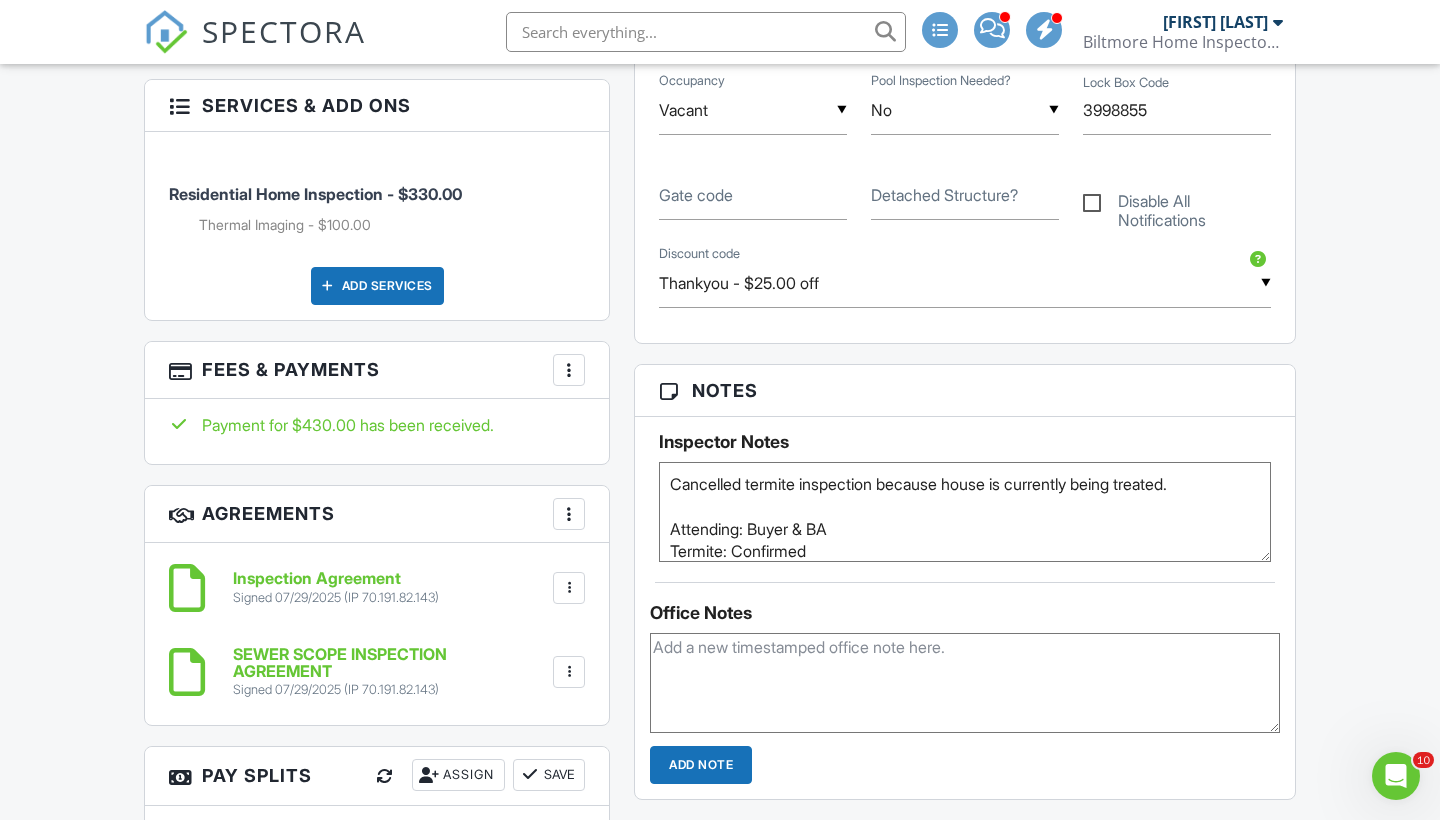 click on "SPECTORA" at bounding box center (284, 31) 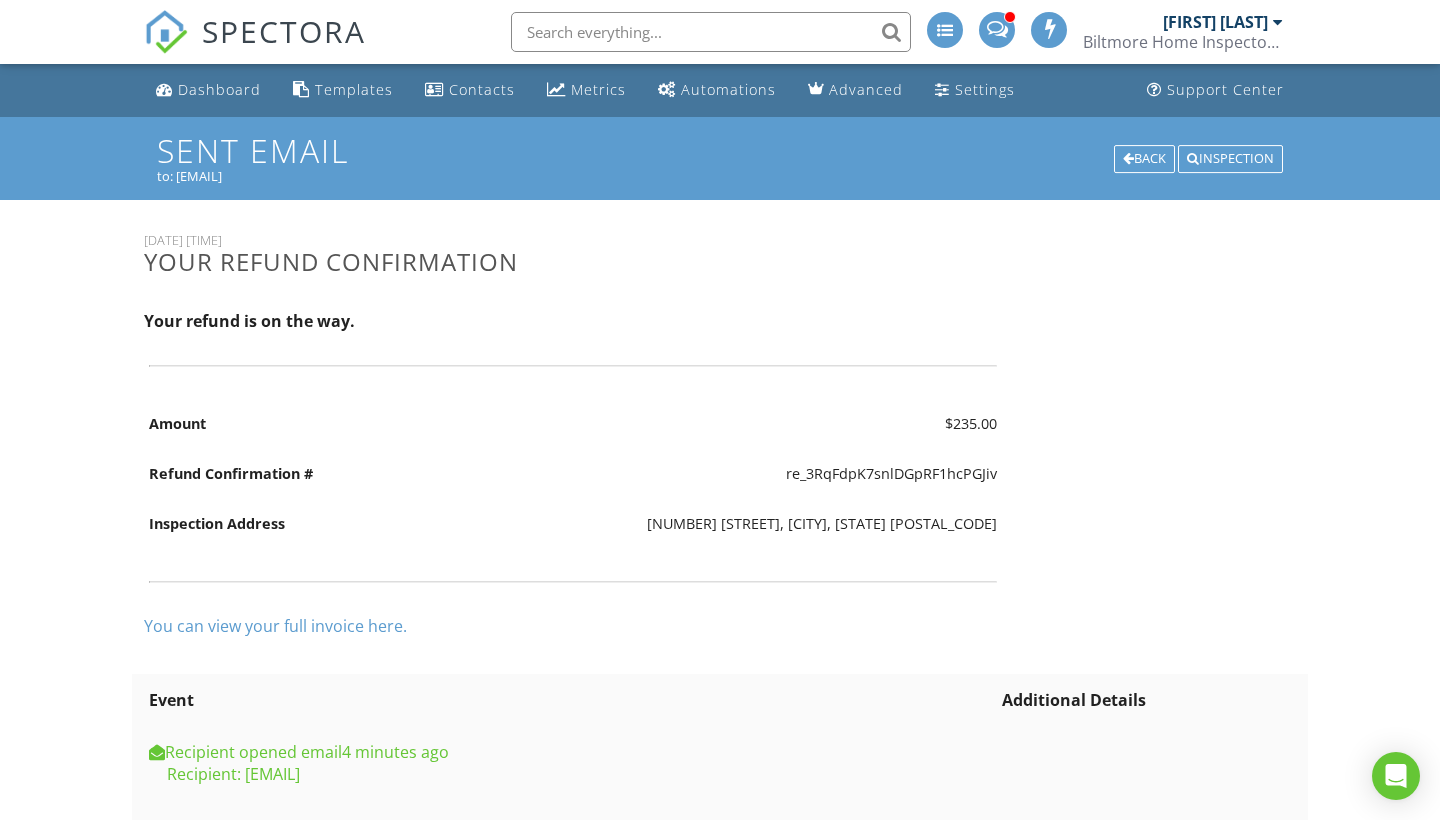scroll, scrollTop: 0, scrollLeft: 0, axis: both 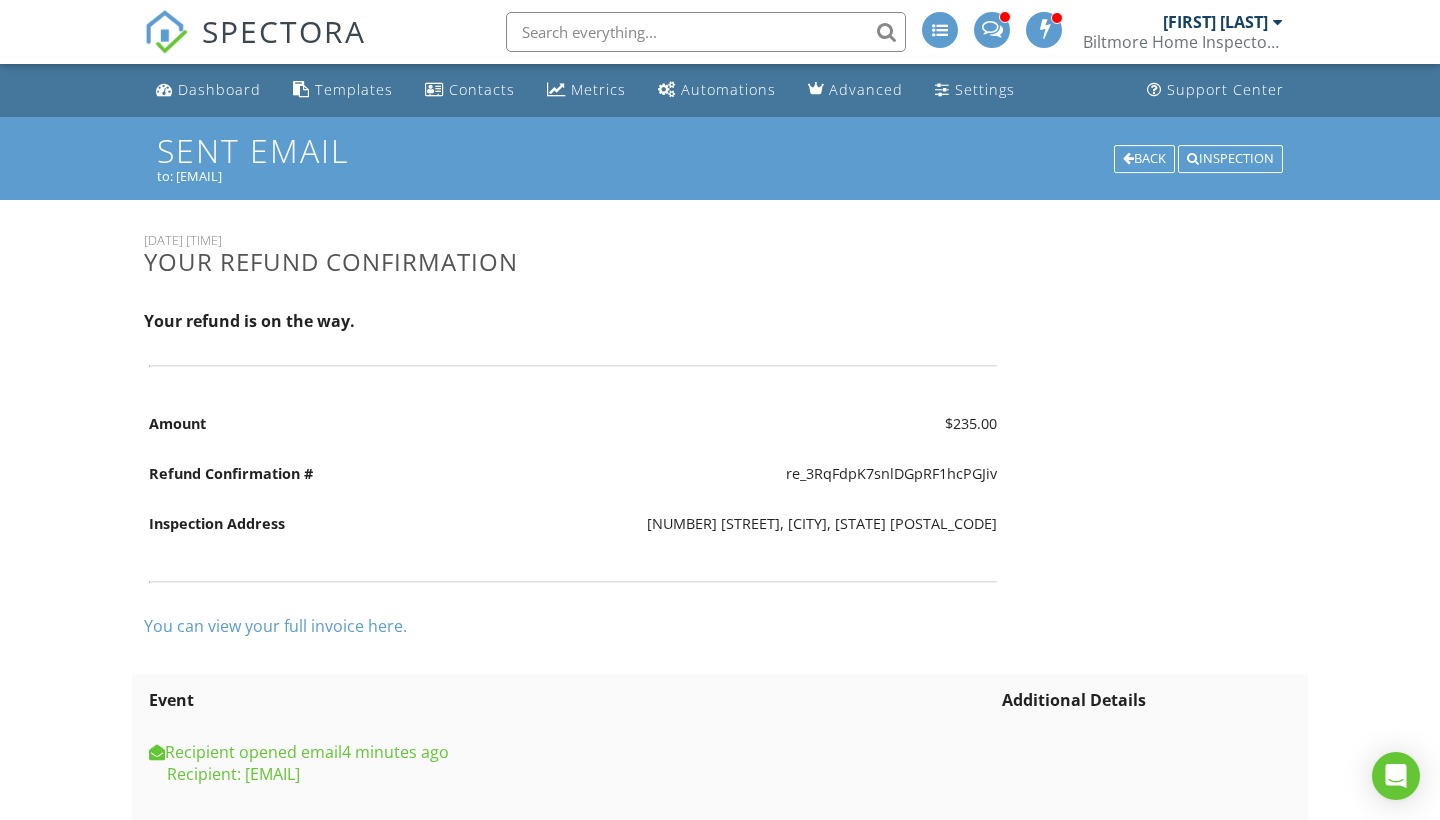 click on "You can view your full invoice here." at bounding box center [275, 626] 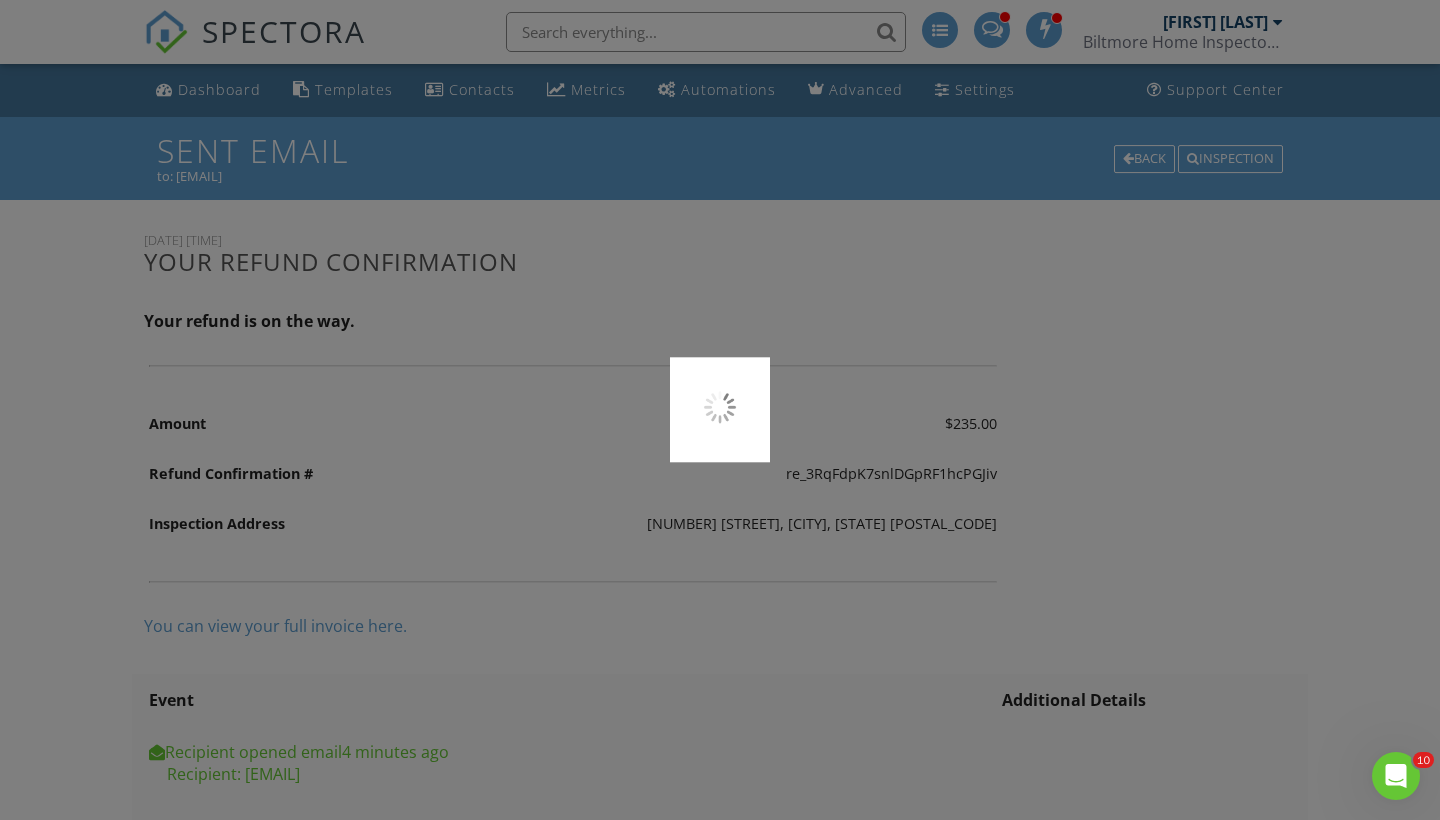 scroll, scrollTop: 0, scrollLeft: 0, axis: both 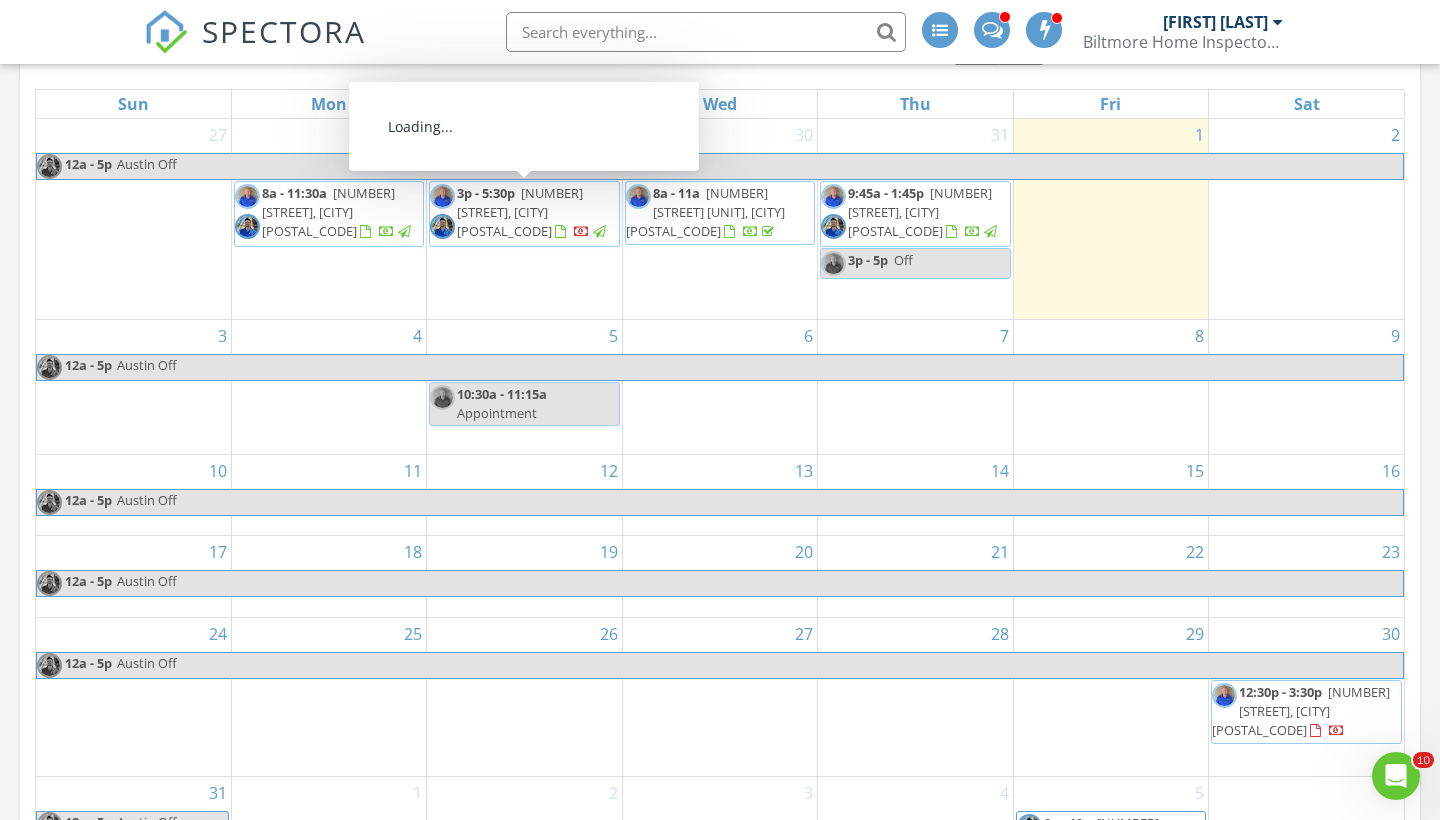 click on "[NUMBER] [STREET], [CITY] [POSTAL_CODE]" at bounding box center (520, 212) 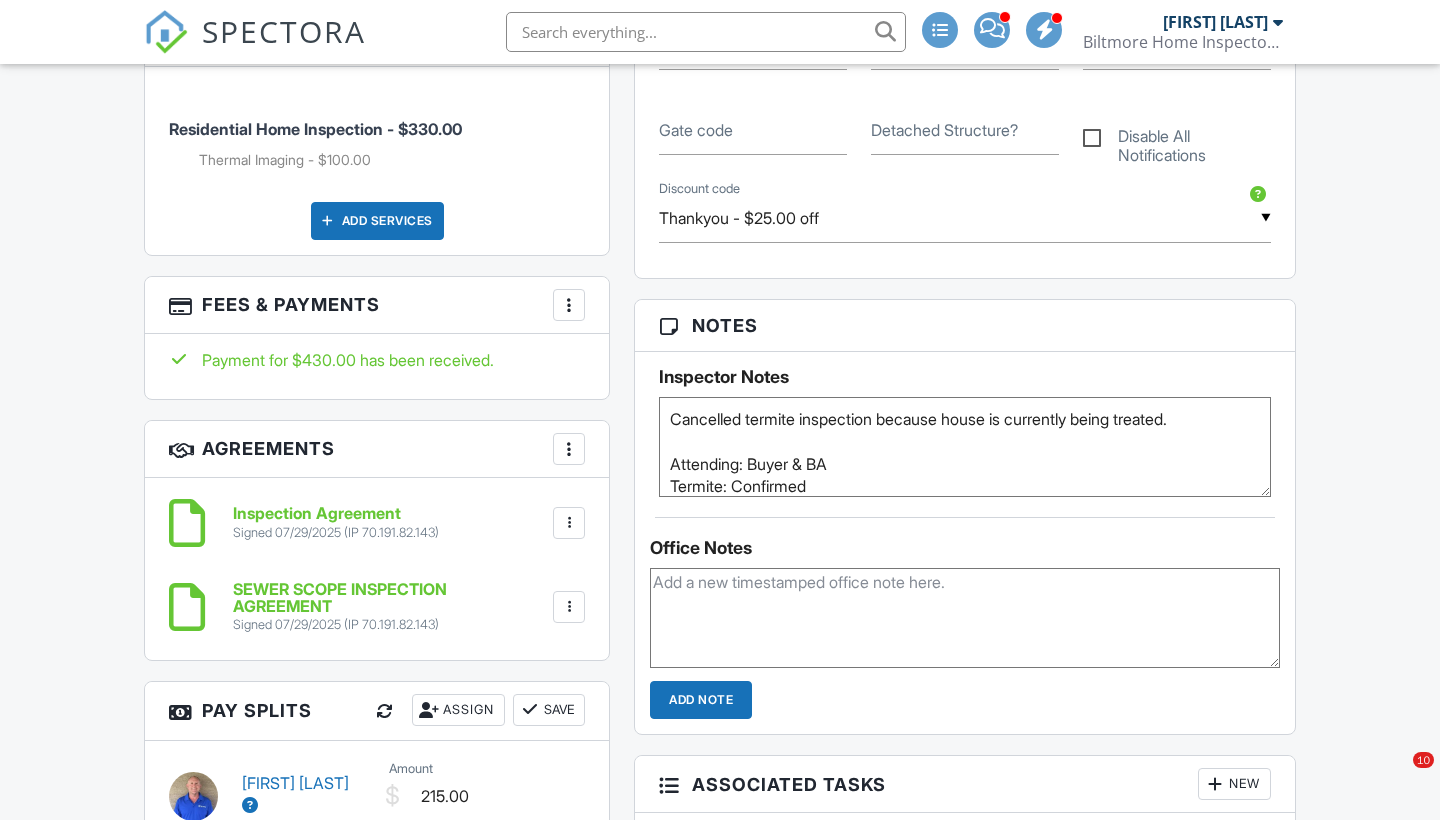 scroll, scrollTop: 1378, scrollLeft: 0, axis: vertical 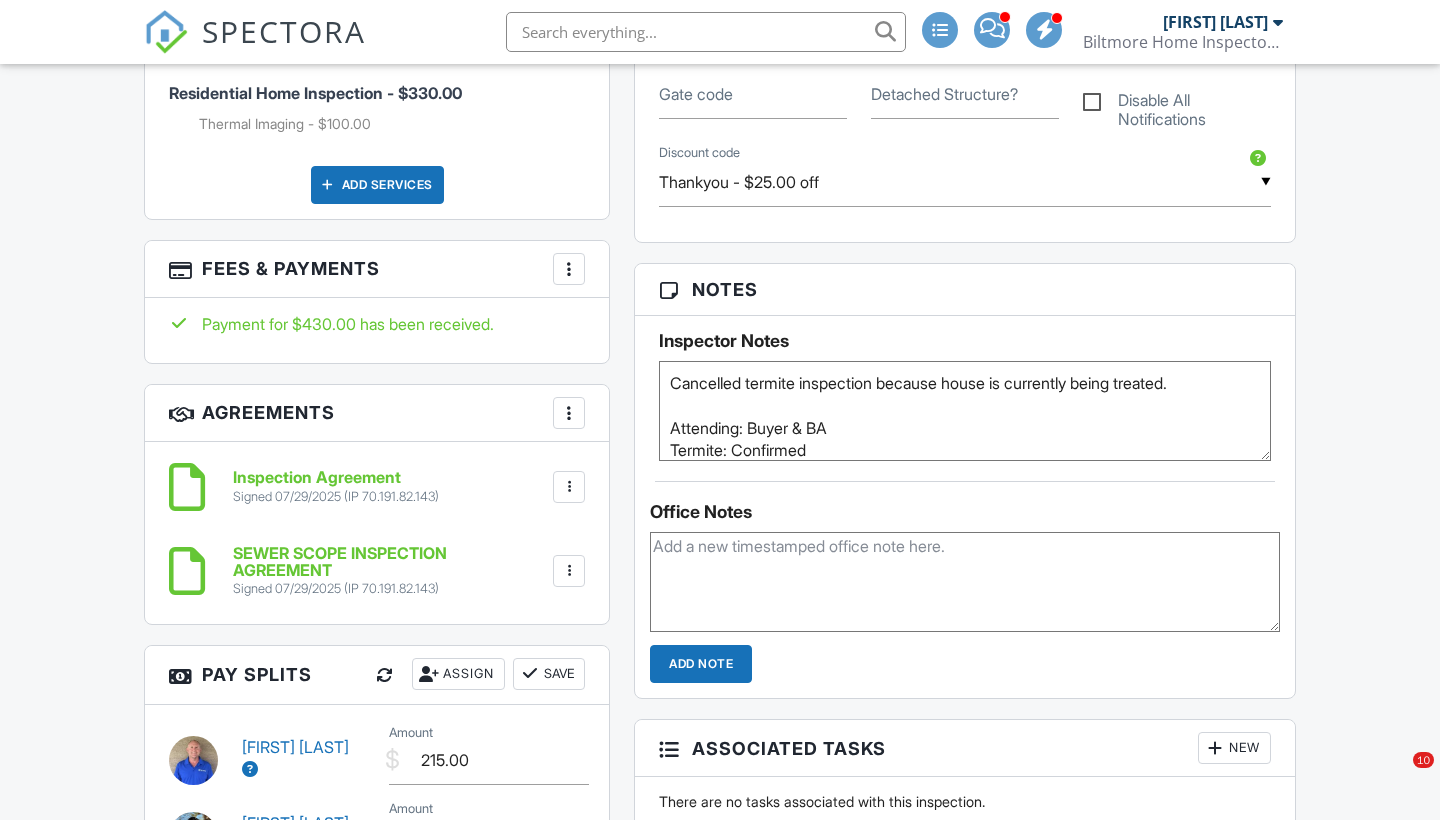 click at bounding box center (569, 269) 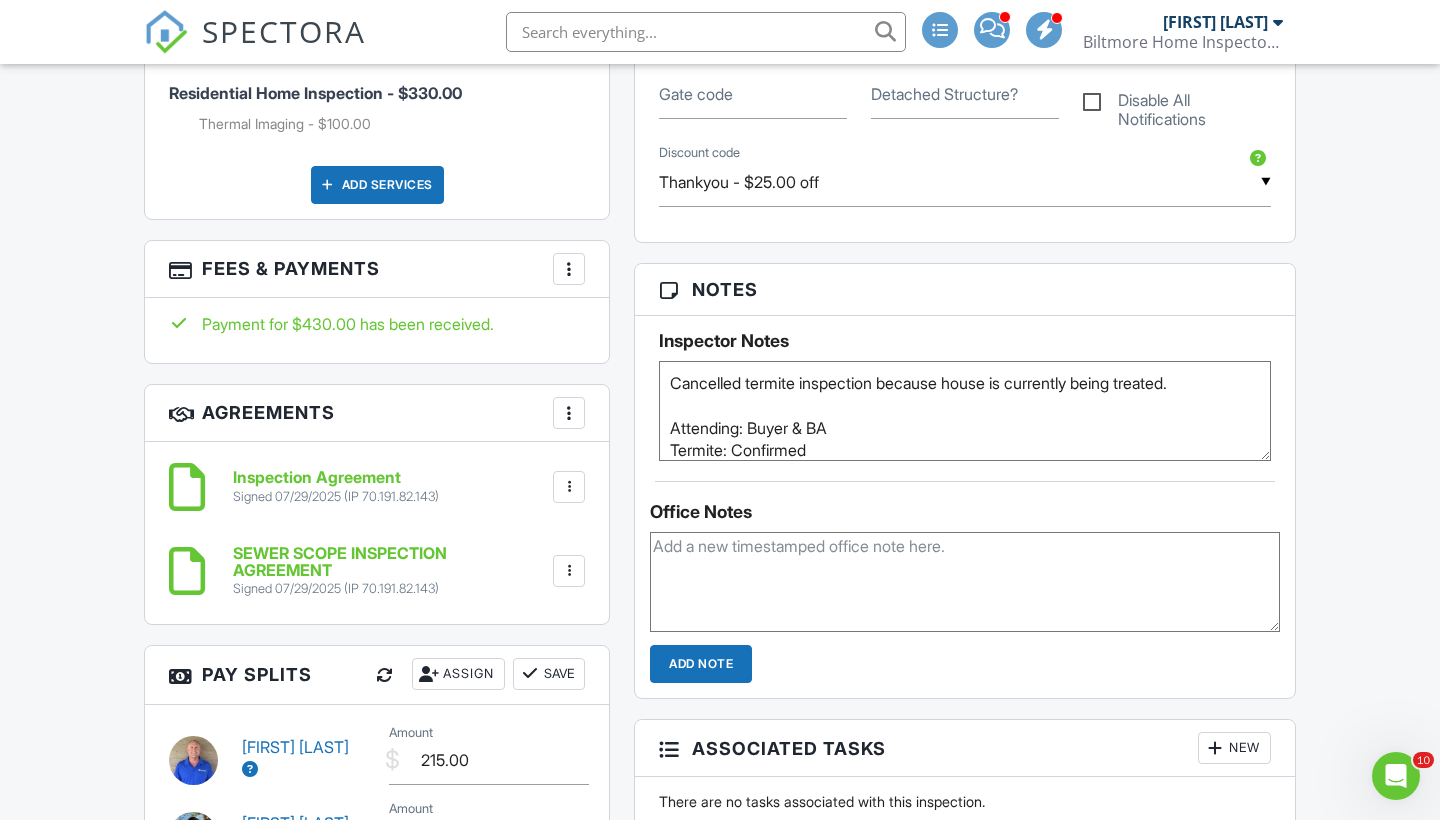scroll, scrollTop: 0, scrollLeft: 0, axis: both 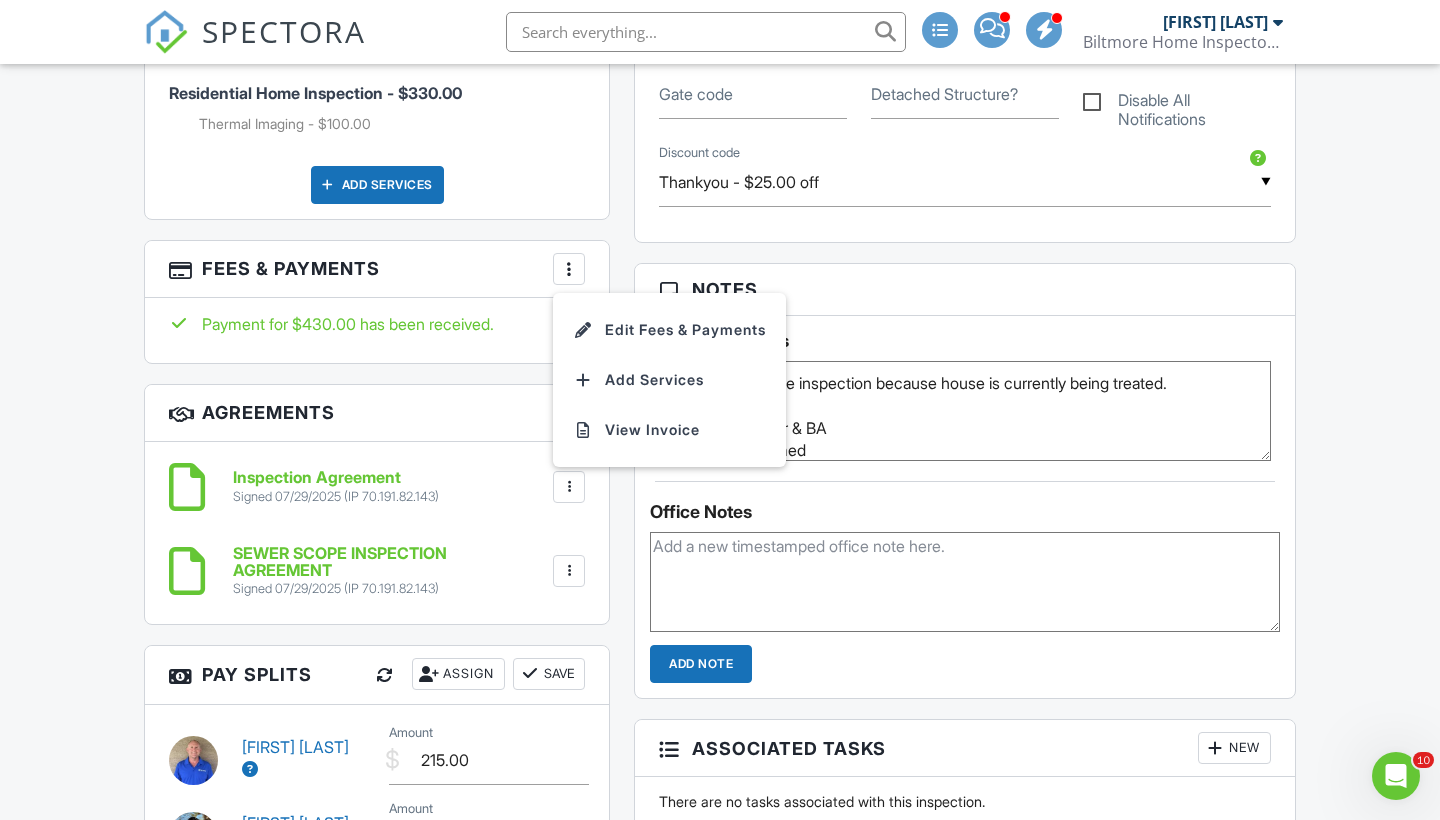 click on "People
Disable Client CC Email
New
Client
Client's Agent
Listing Agent
Add Another Person
Inspector
[FIRST] [LAST]
[PHONE]
[EMAIL]
https://www.biltmorehomeinspections.com
Make Invisible
Mark As Requested
Remove
Inspector
[FIRST] [LAST]
[PHONE]
[EMAIL]
https://www.biltmorehomeinspections.com
Make Primary Inspector
Make Invisible
Mark As Requested
Remove
Update Client
First name
[FIRST]
Last name
[LAST]
Email (required)
[EMAIL]
CC Email
Phone
[PHONE]
Tags
Internal notes visible only to the company
Cancel
Save" at bounding box center (377, 72) 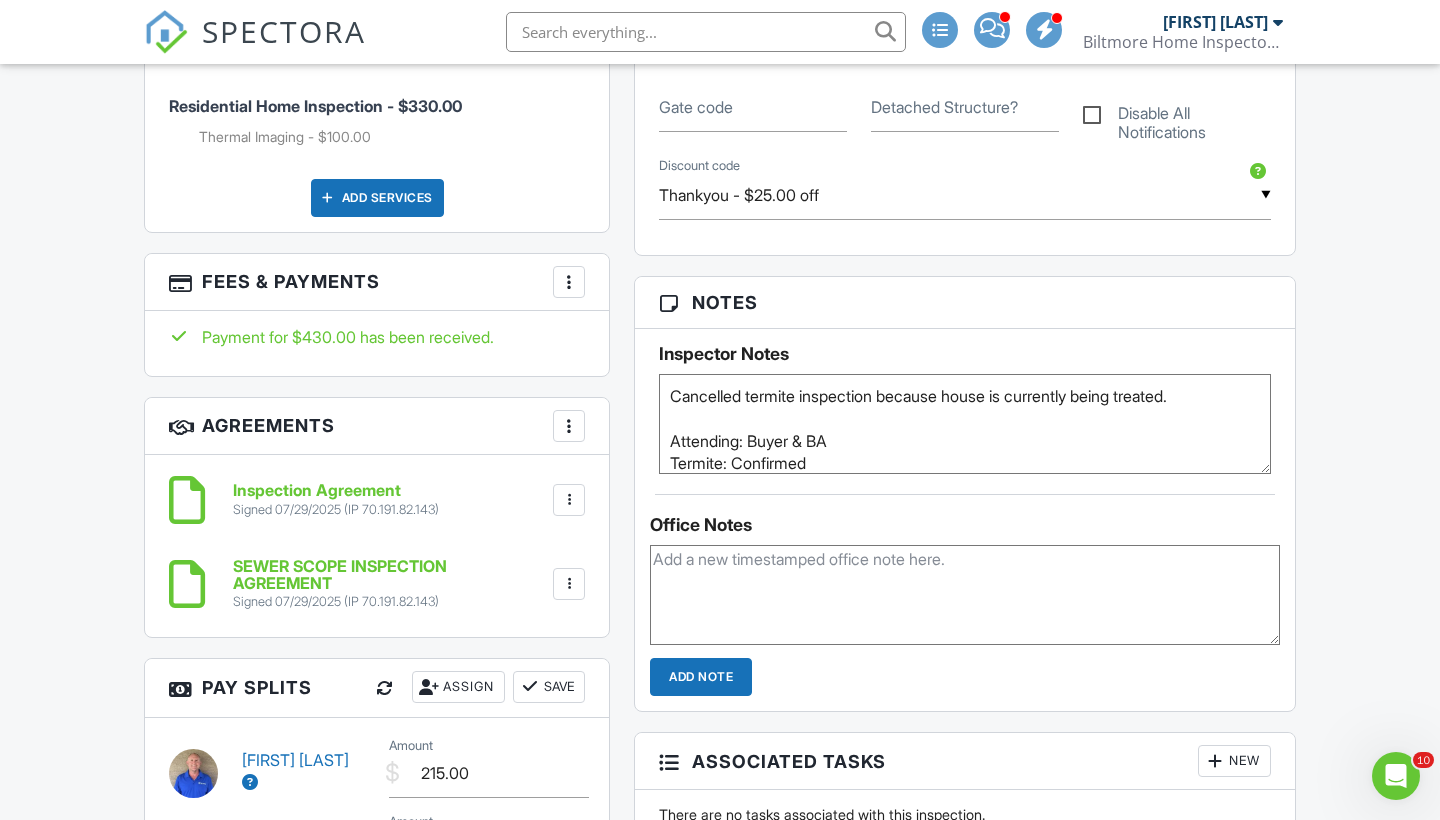 scroll, scrollTop: 1335, scrollLeft: 0, axis: vertical 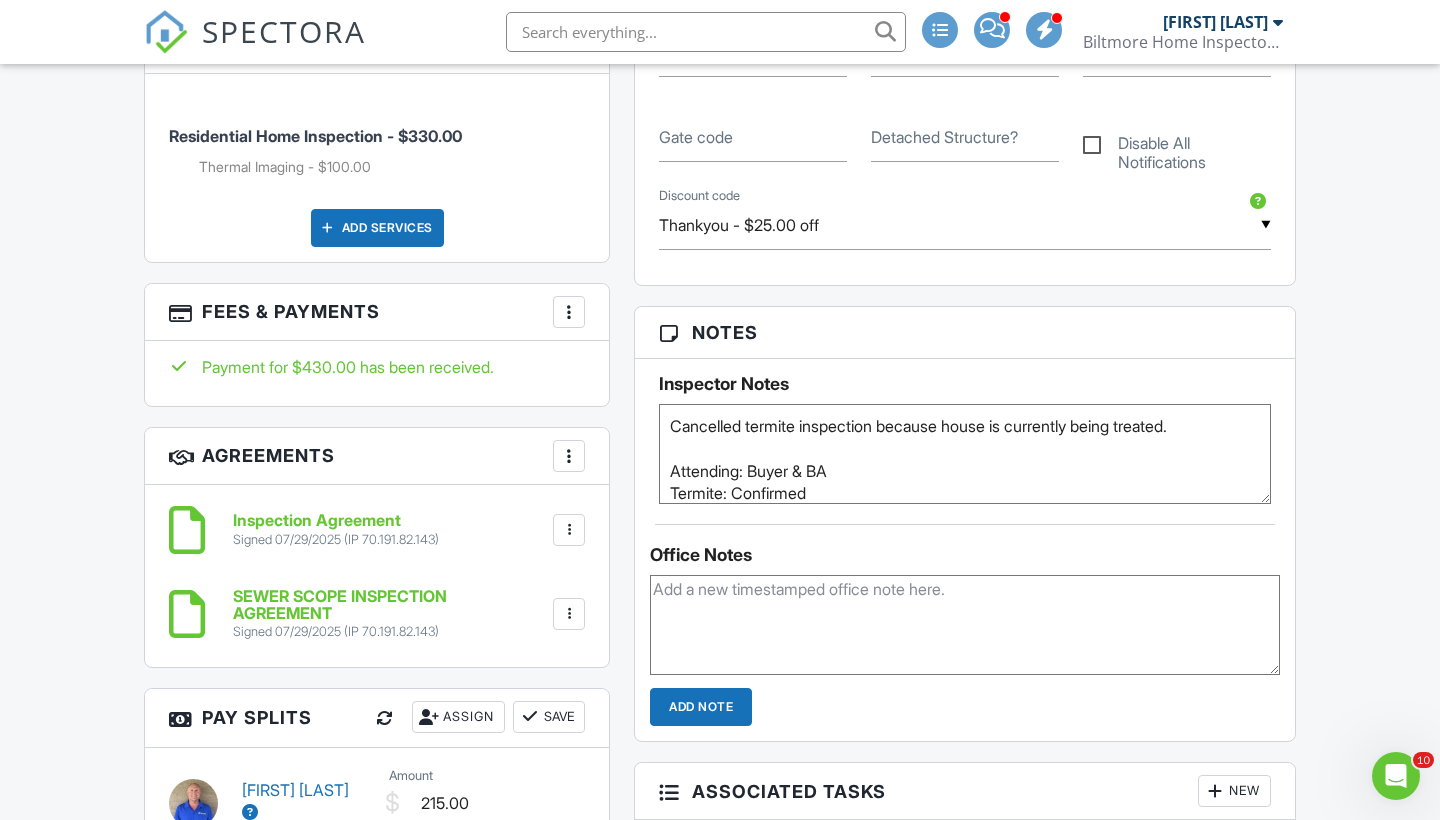 click on "More" at bounding box center (569, 312) 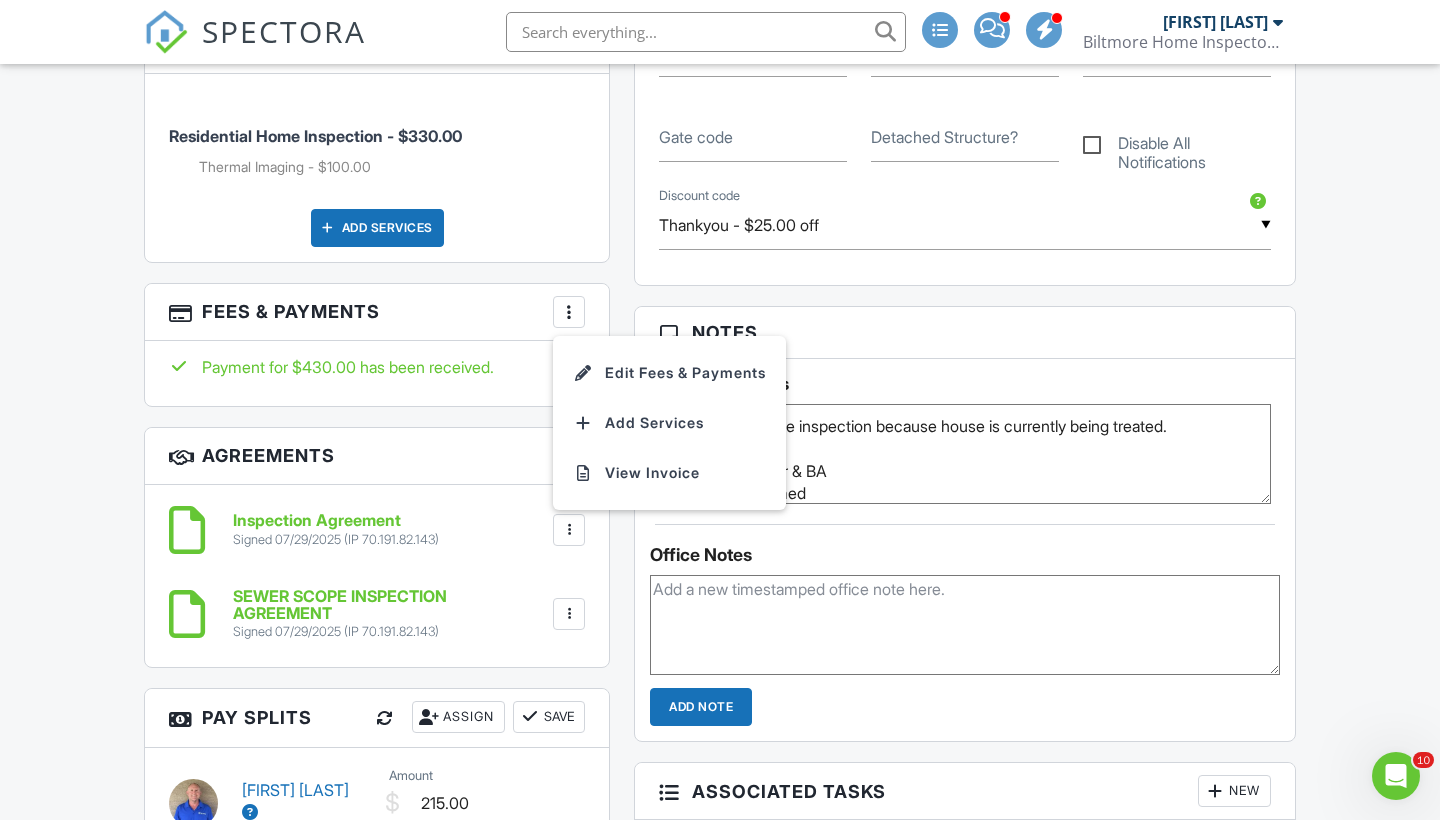 click at bounding box center (569, 312) 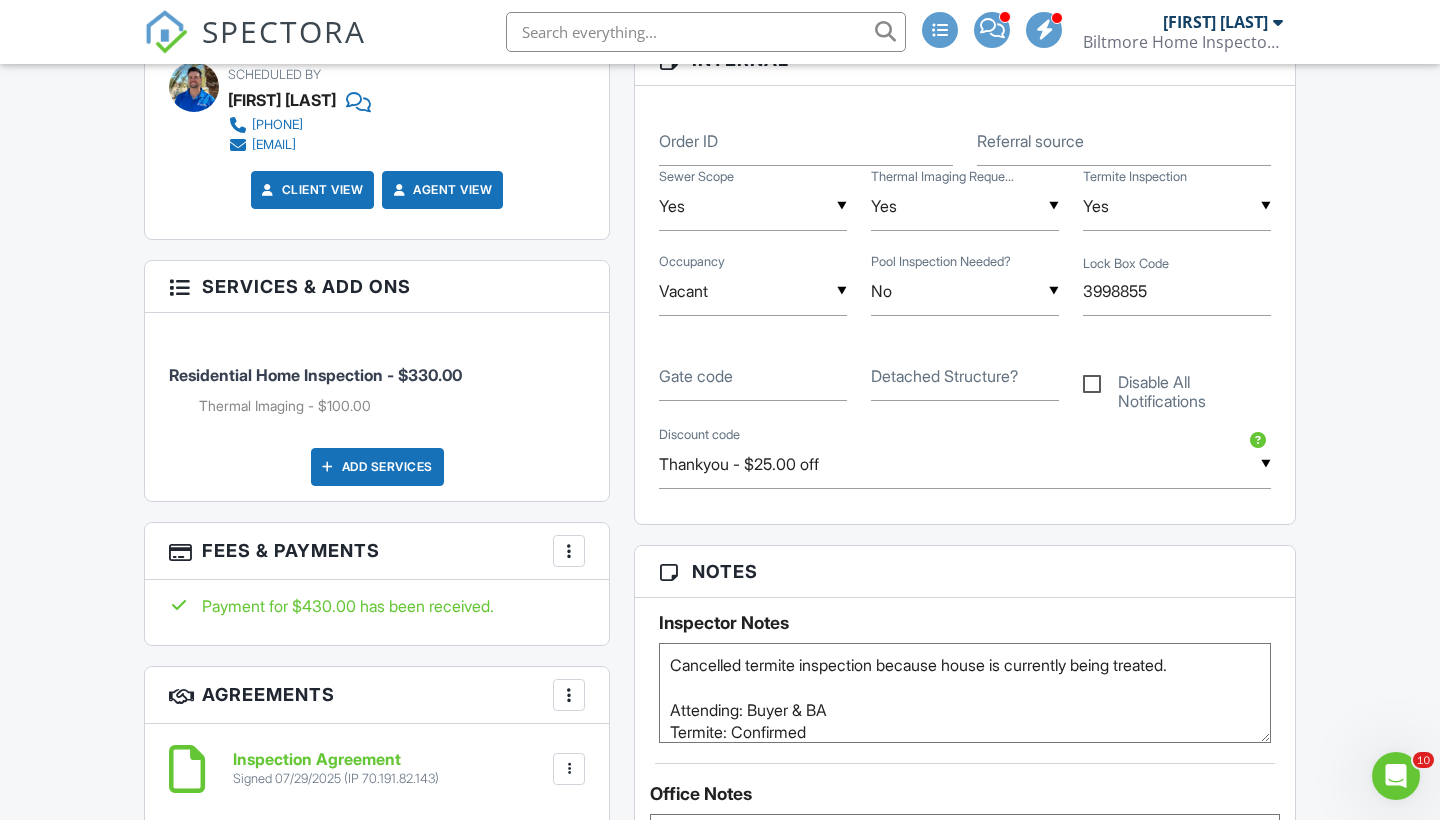 scroll, scrollTop: 0, scrollLeft: 0, axis: both 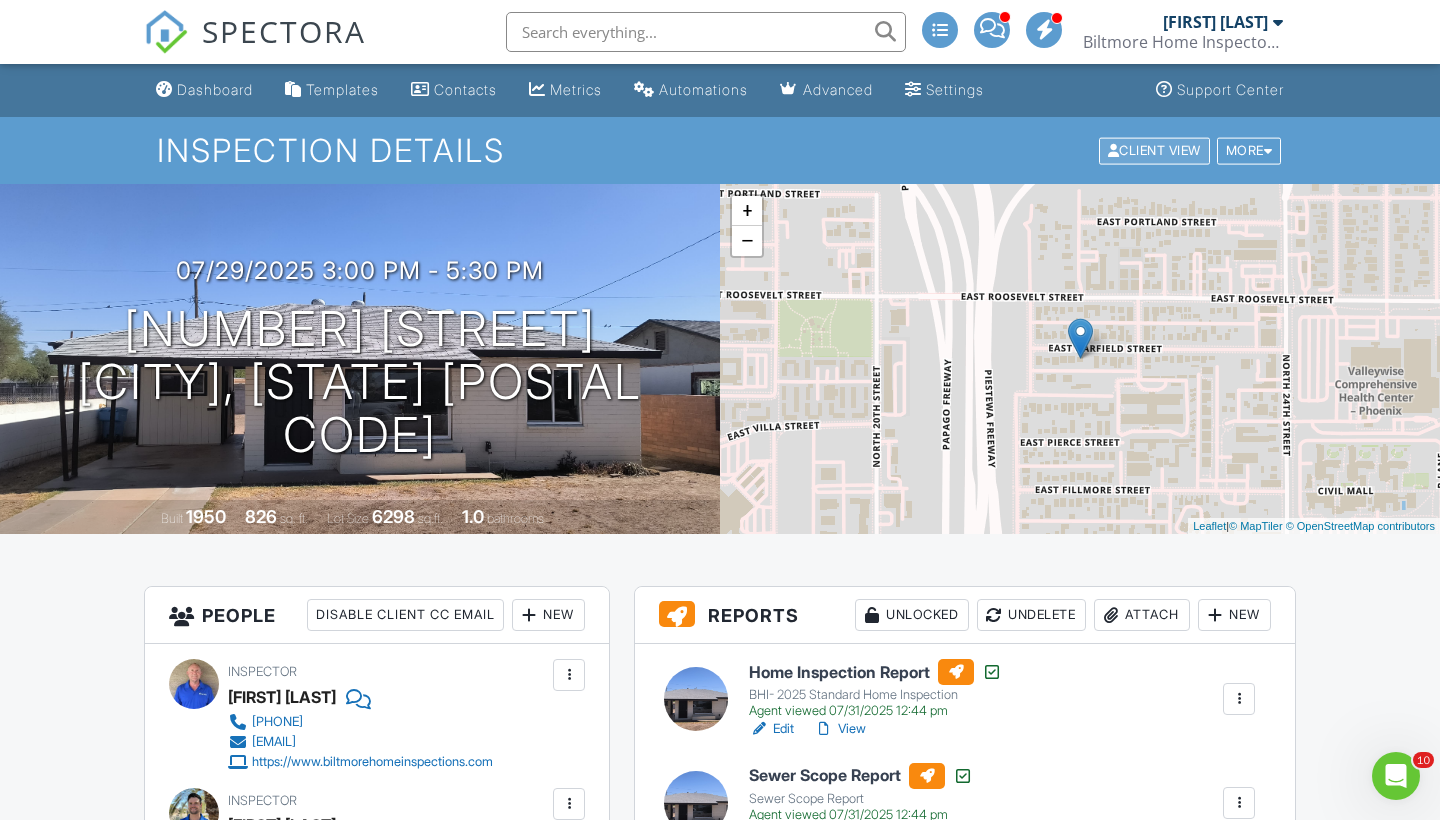 click on "Client View" at bounding box center [1154, 150] 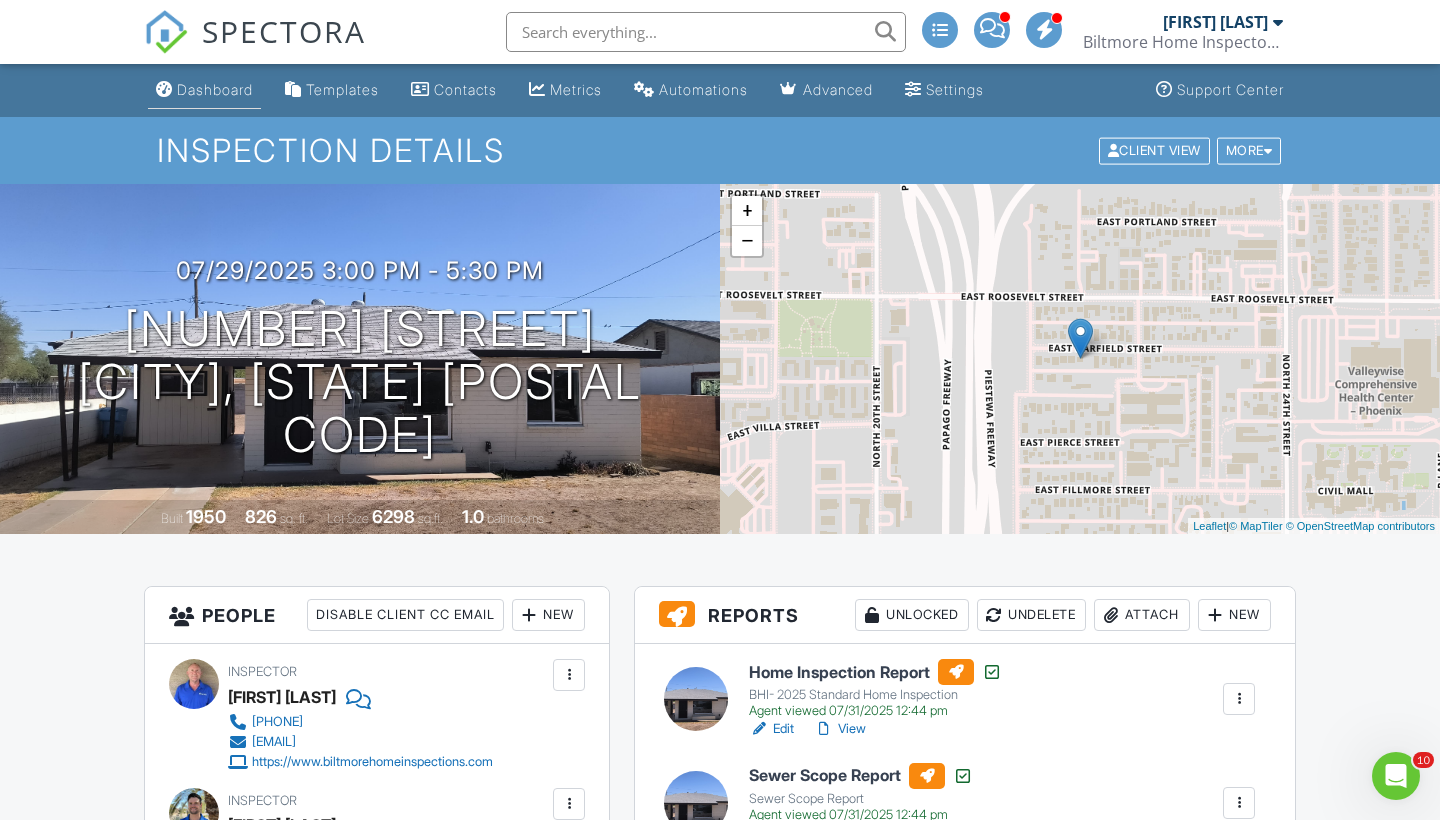 click on "Dashboard" at bounding box center (215, 89) 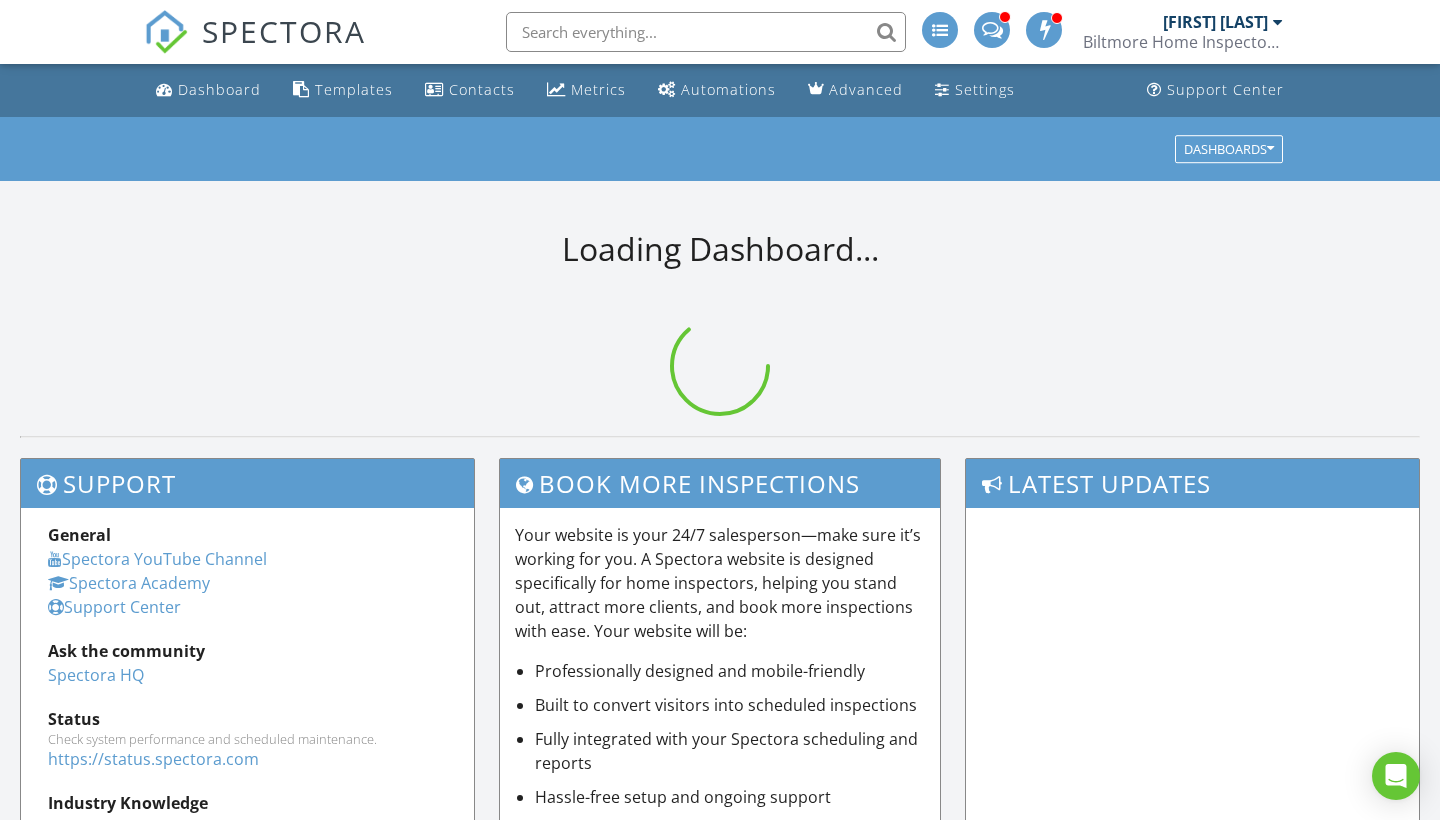 scroll, scrollTop: 0, scrollLeft: 0, axis: both 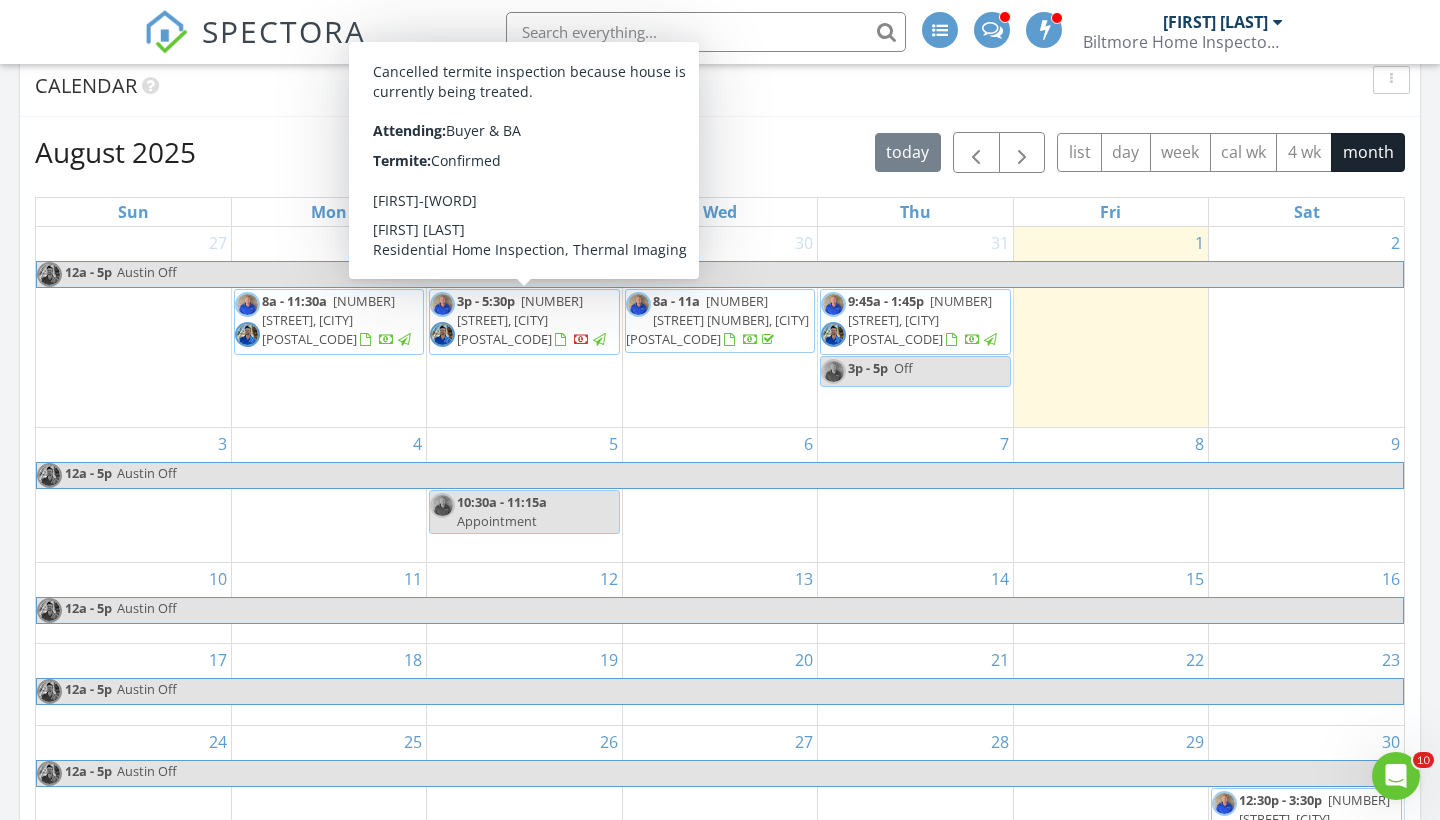 click on "[NUMBER] [STREET], [CITY] [POSTAL_CODE]" at bounding box center (520, 320) 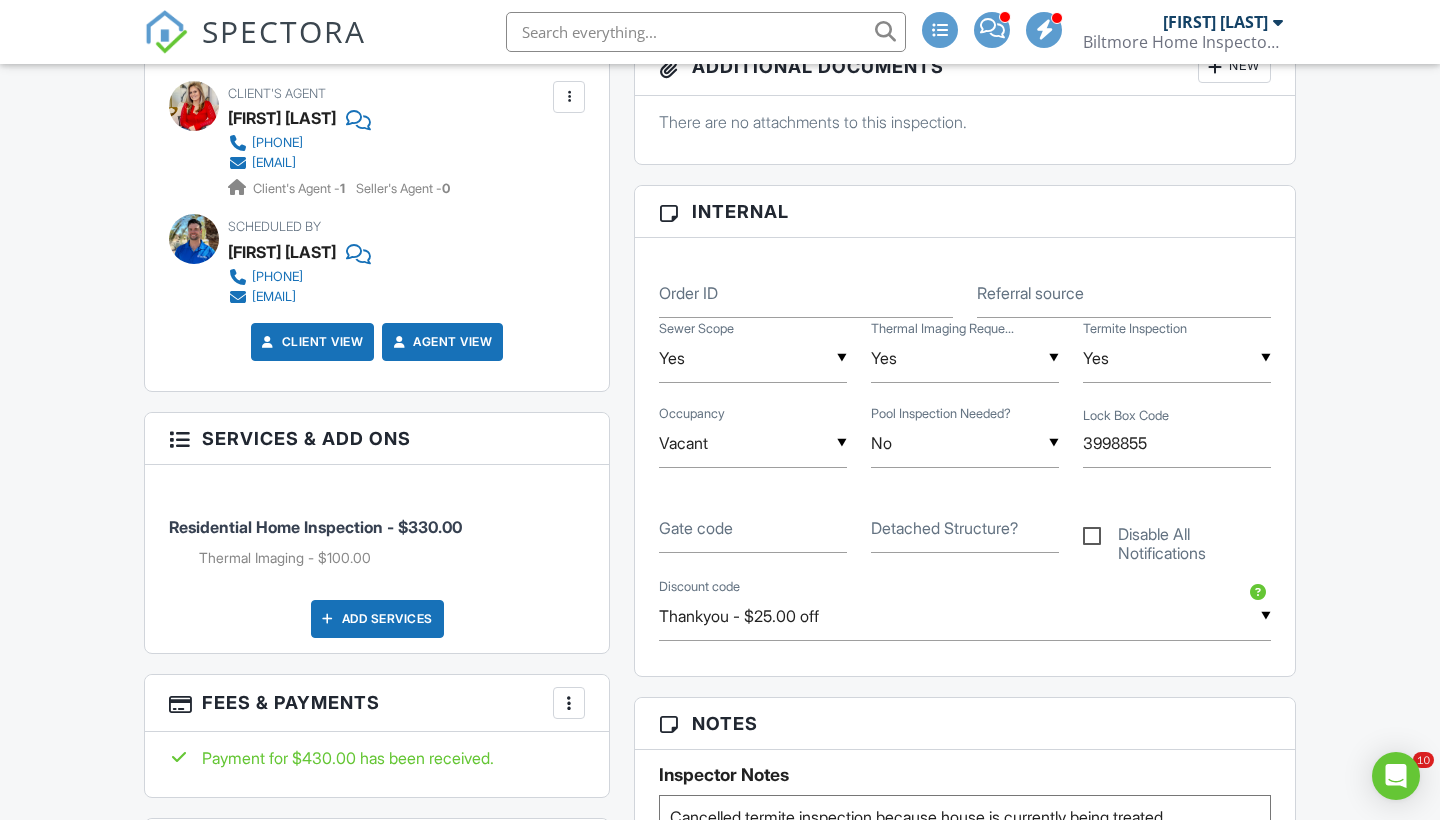 scroll, scrollTop: 1399, scrollLeft: 0, axis: vertical 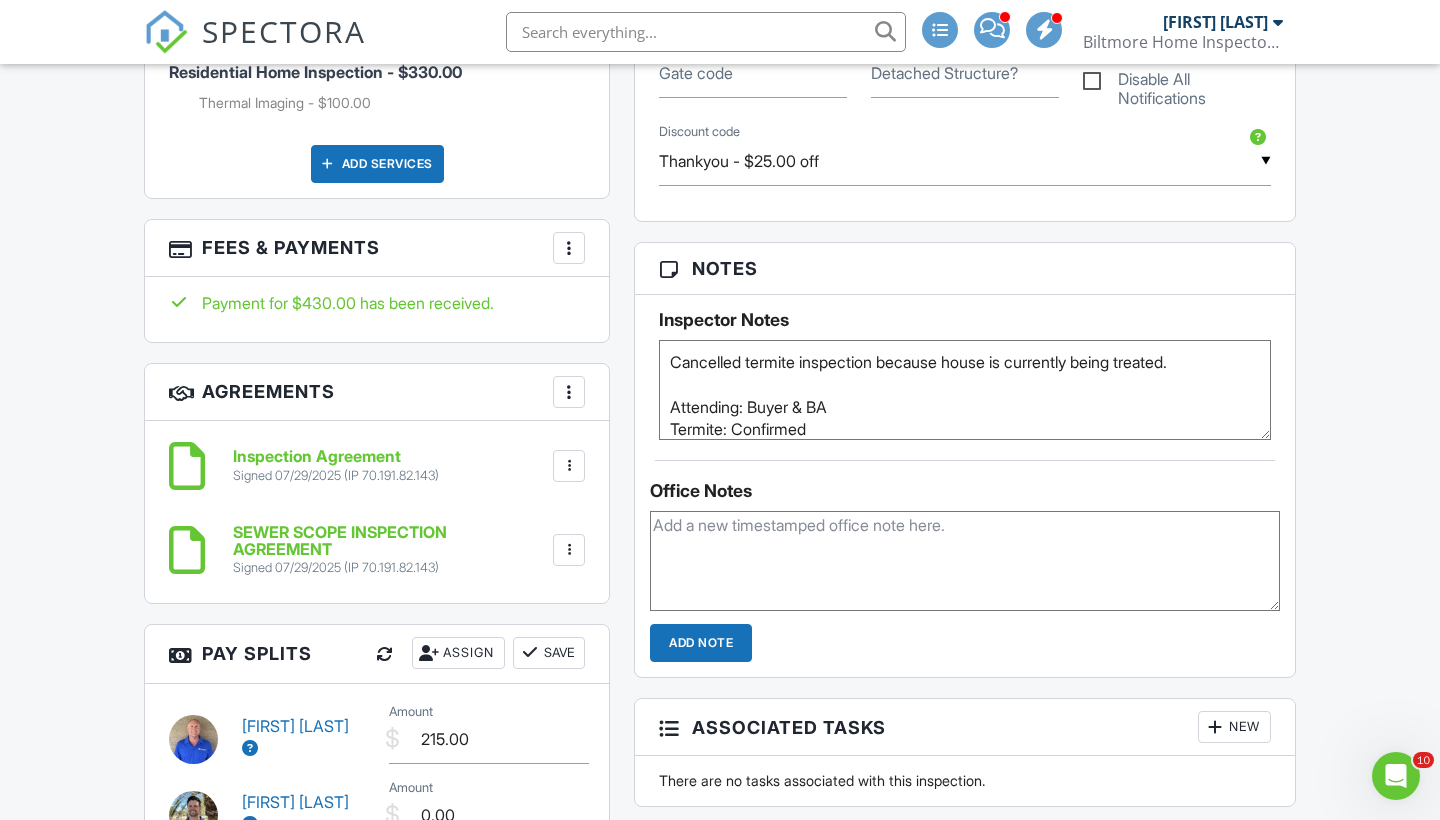 click on "More" at bounding box center (569, 248) 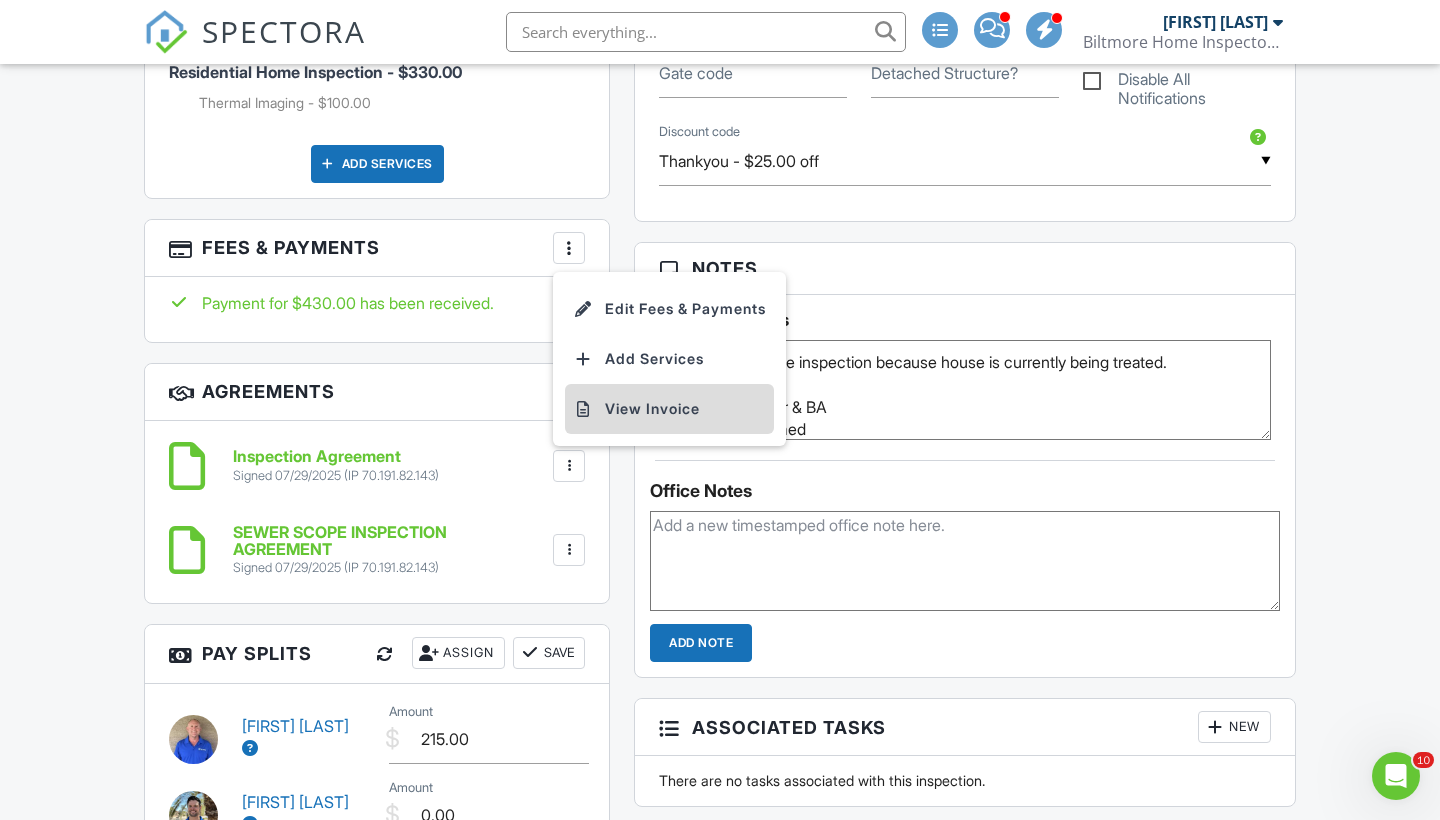 click on "View Invoice" at bounding box center [669, 409] 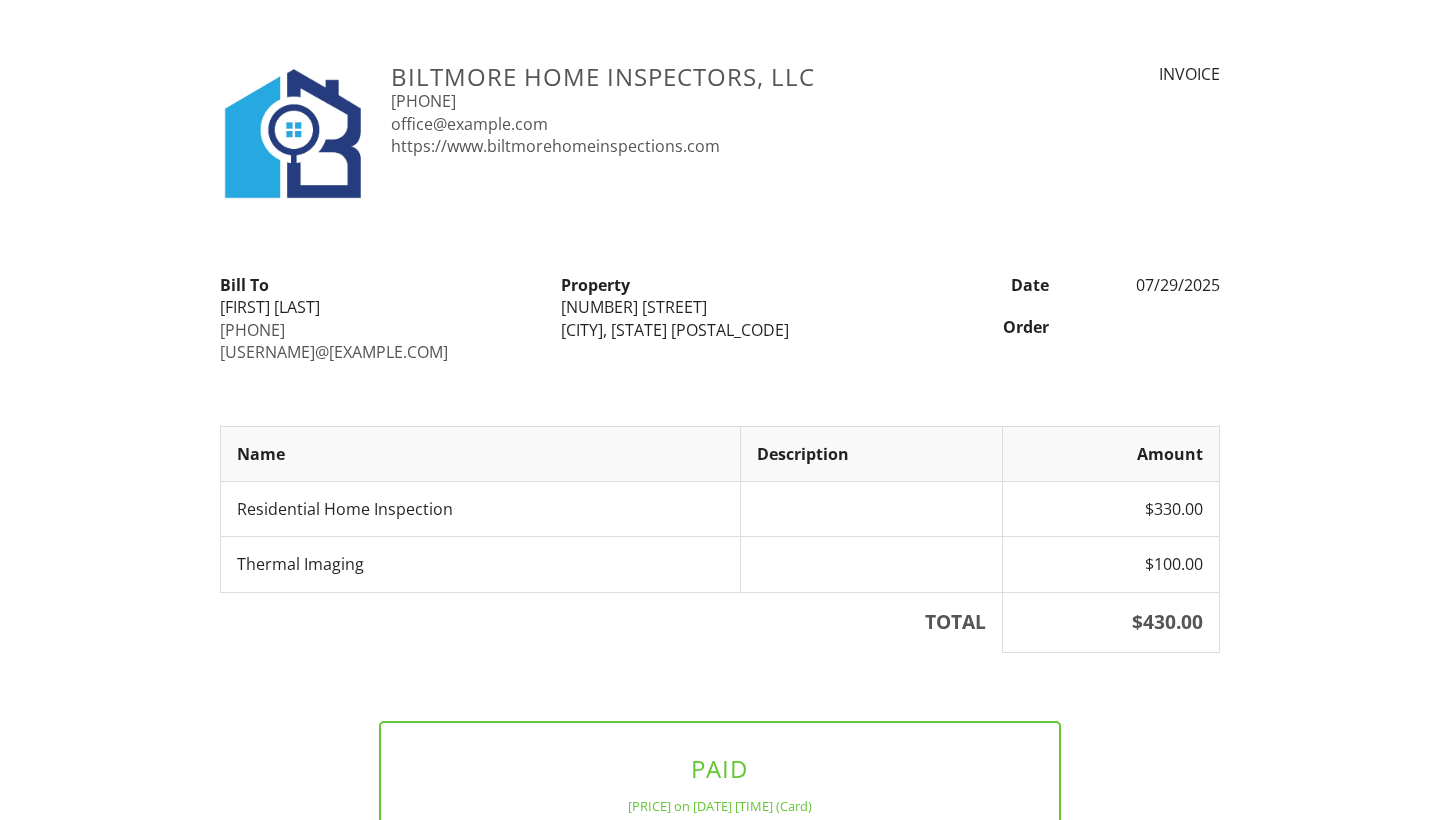 scroll, scrollTop: 0, scrollLeft: 0, axis: both 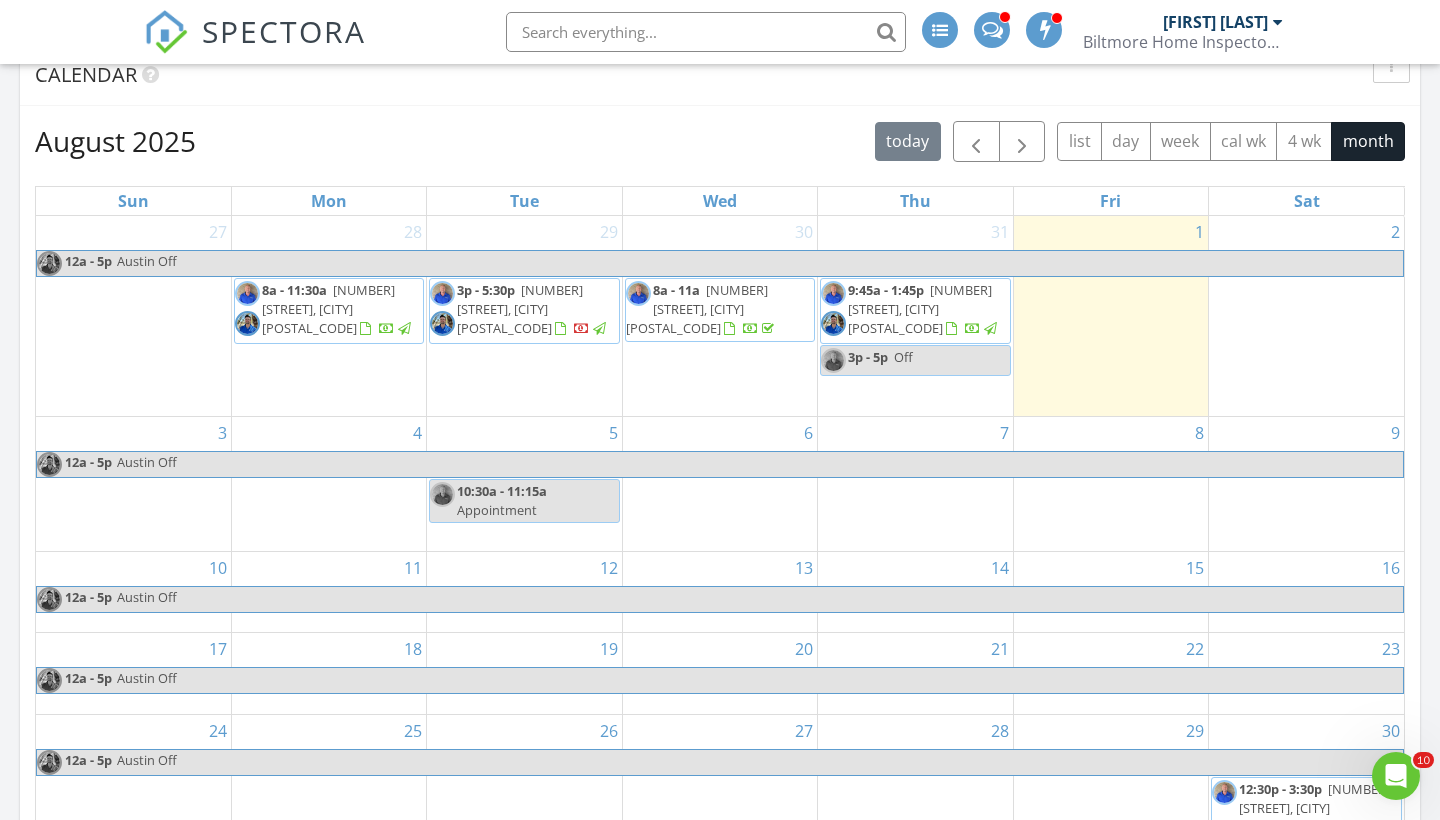 click on "2151 E Garfield St, Phoenix 85006" at bounding box center (520, 309) 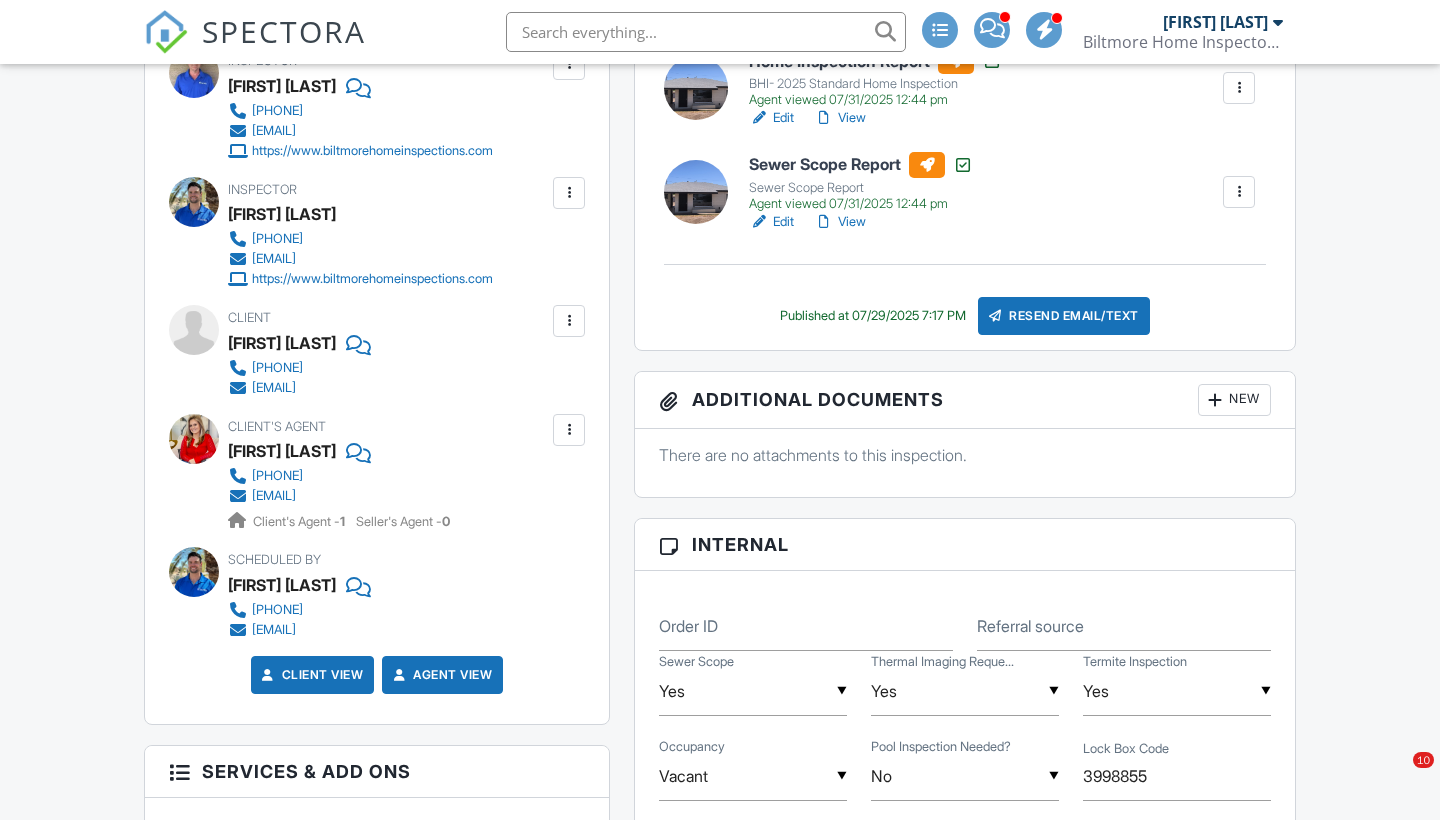 scroll, scrollTop: 614, scrollLeft: 0, axis: vertical 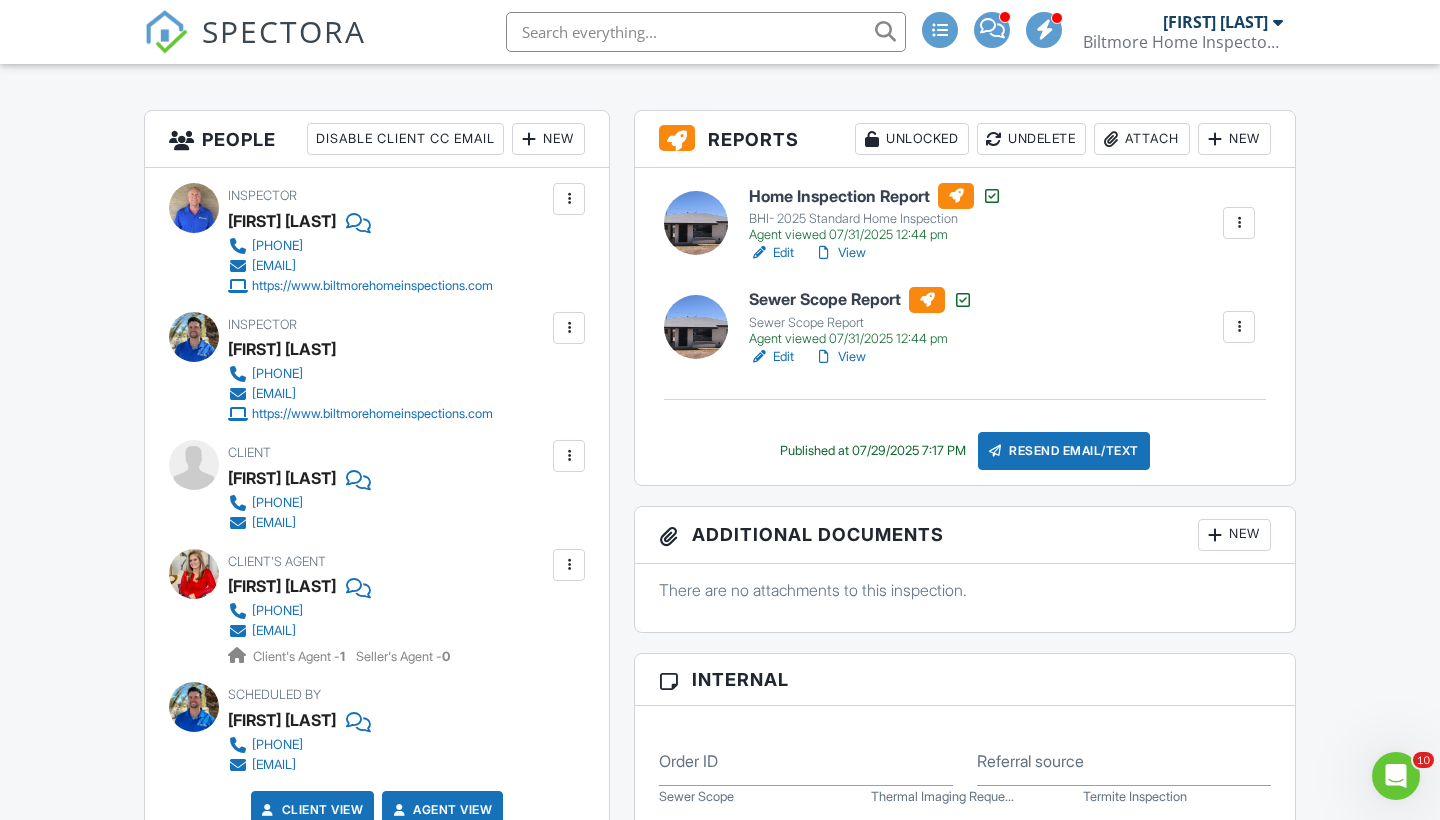 click at bounding box center (194, 574) 